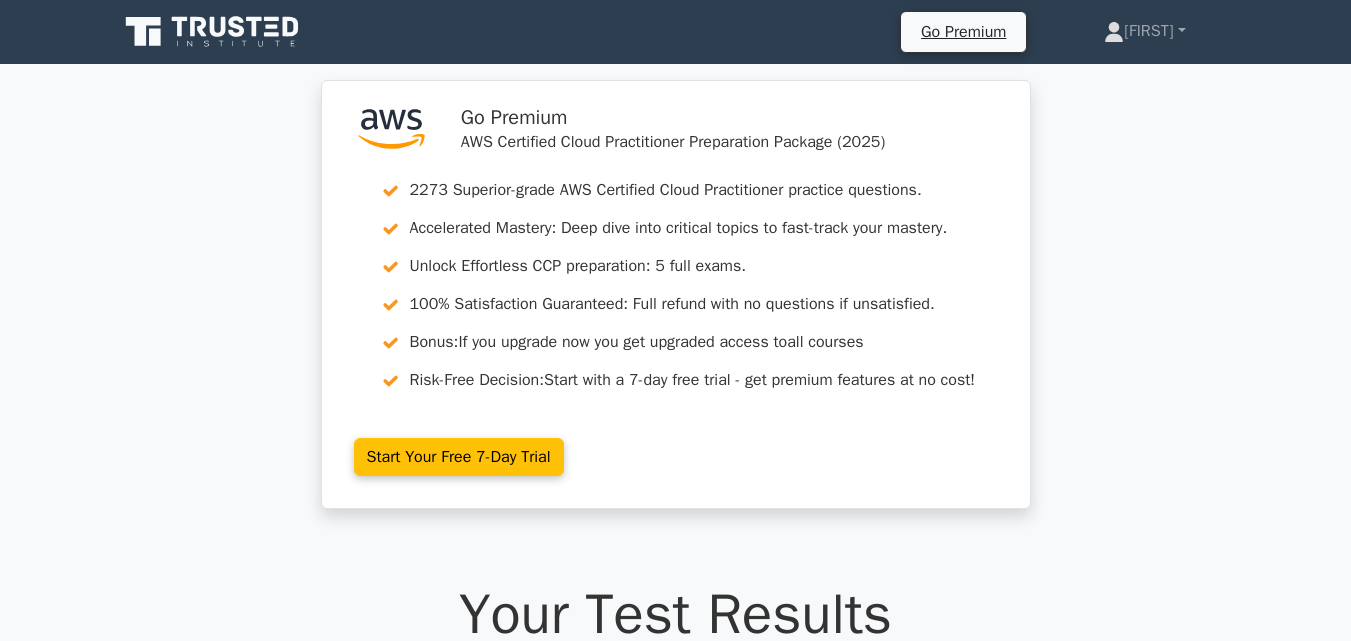 scroll, scrollTop: 19229, scrollLeft: 0, axis: vertical 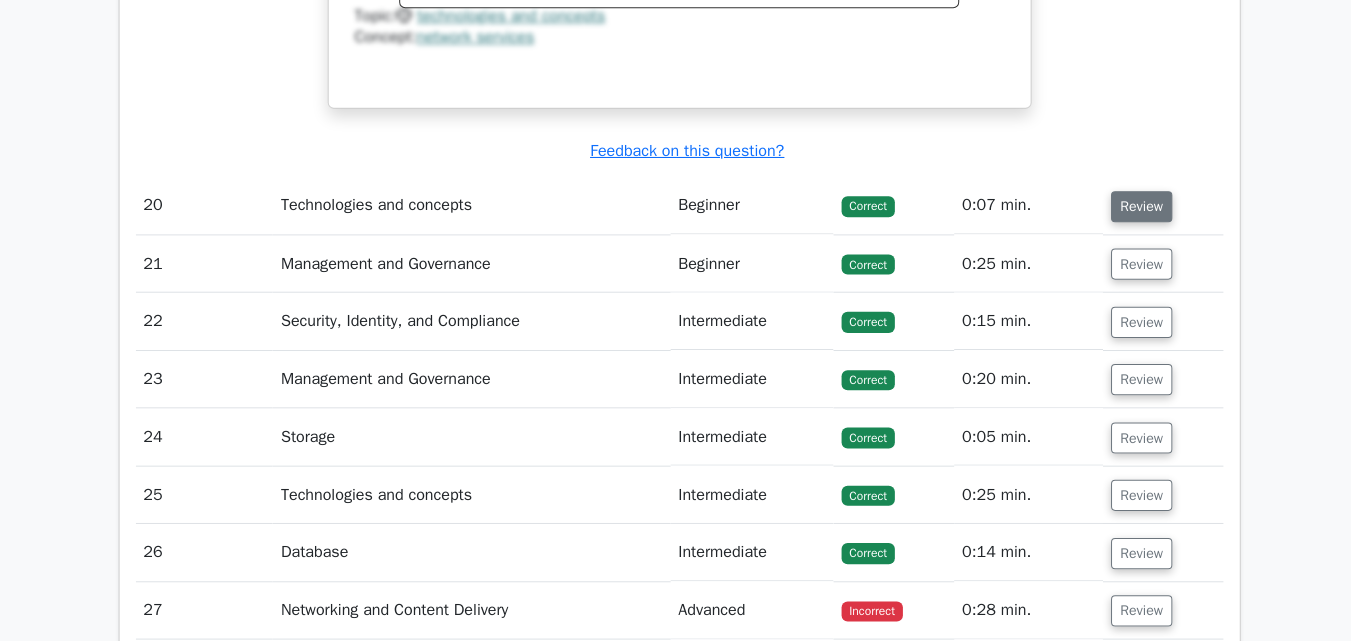 click on "Review" at bounding box center (1135, 208) 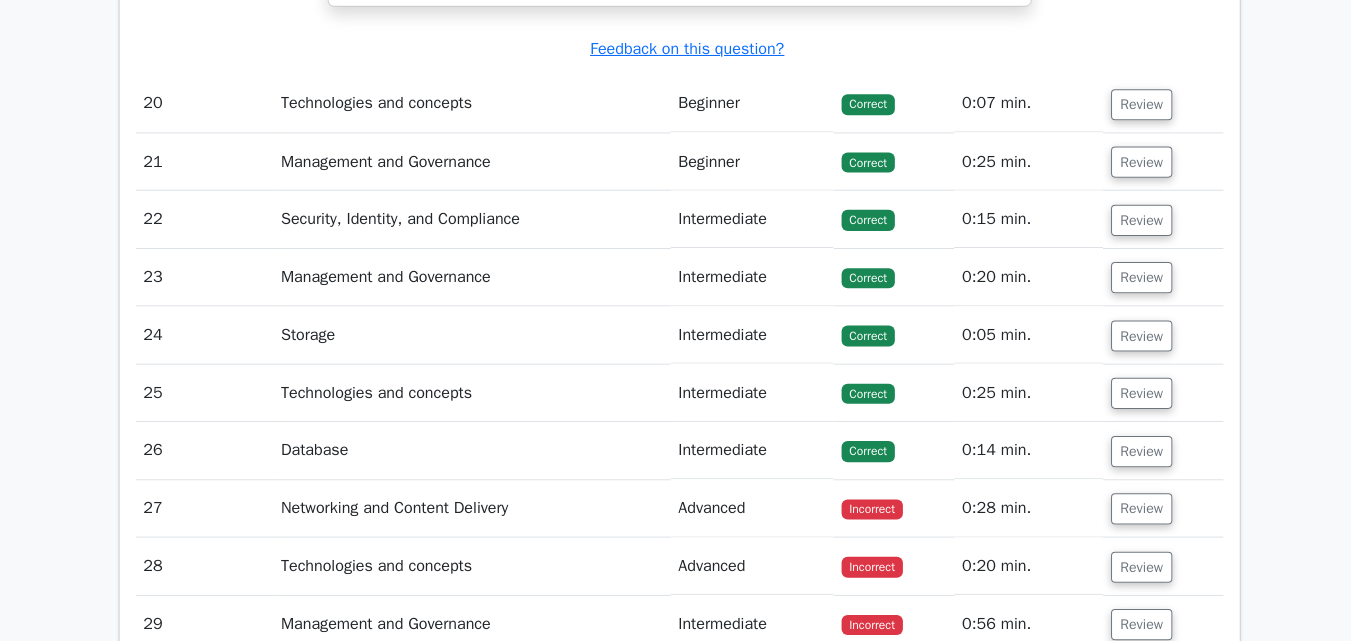scroll, scrollTop: 19332, scrollLeft: 0, axis: vertical 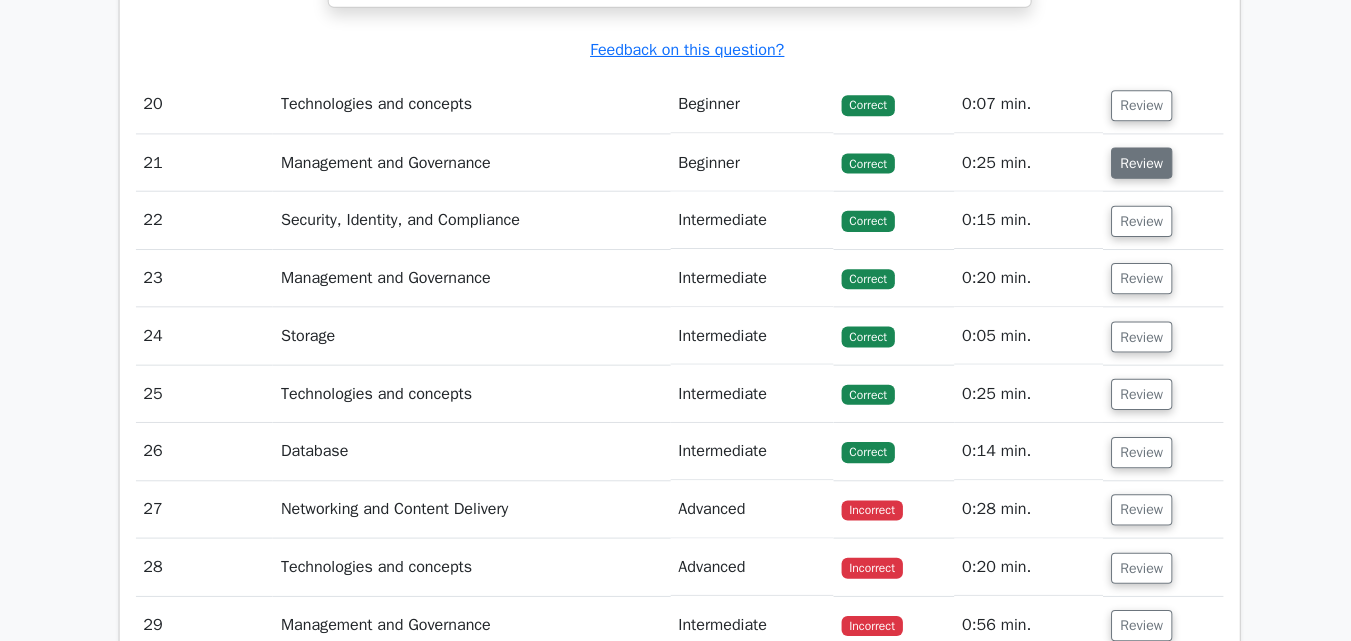 click on "Review" at bounding box center (1135, 162) 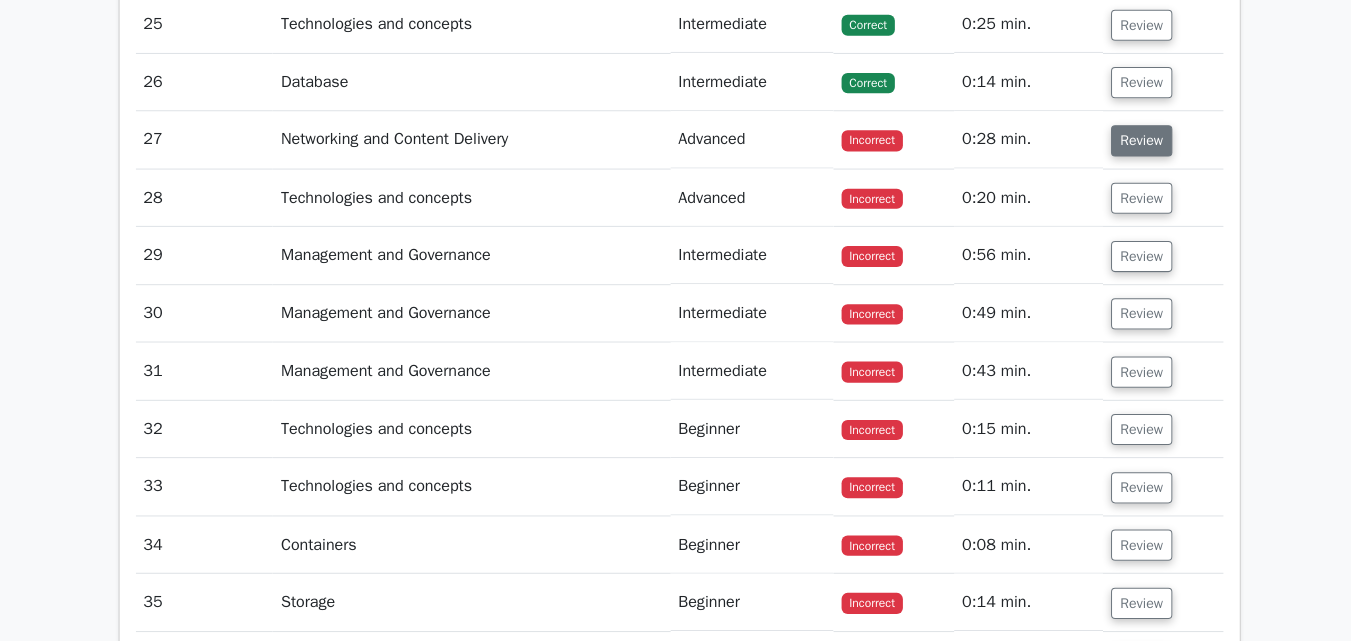 scroll, scrollTop: 4141, scrollLeft: 0, axis: vertical 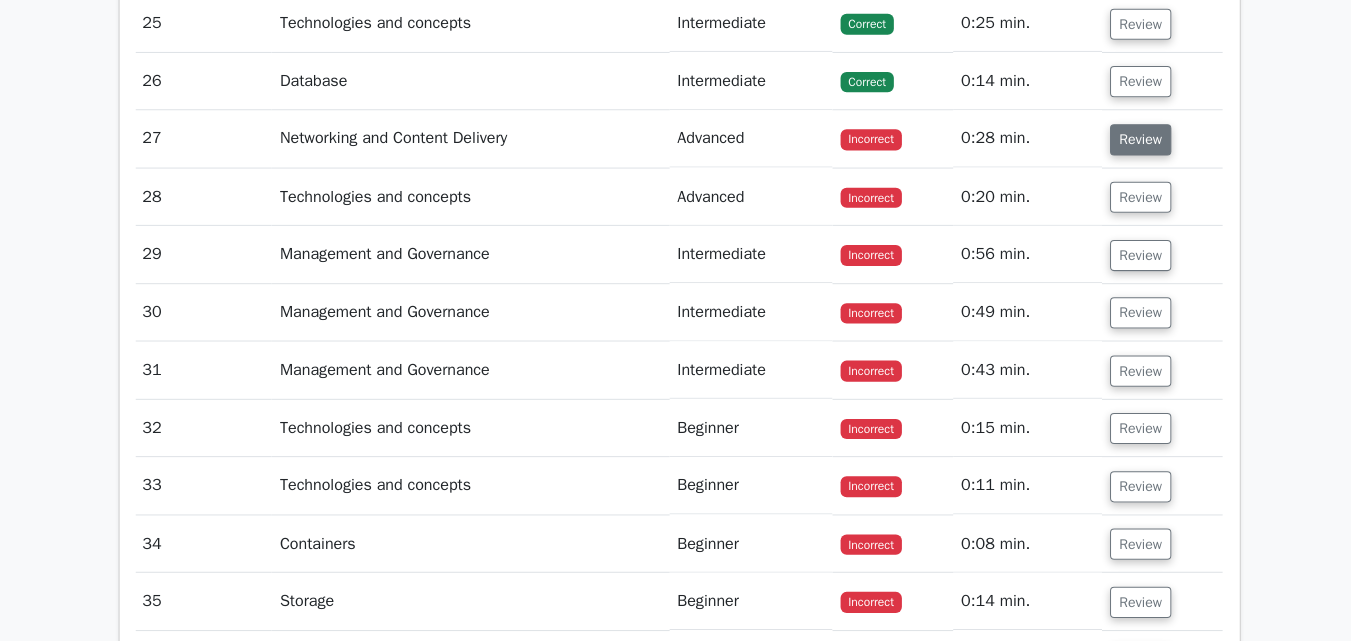 click on "Review" at bounding box center [1134, 142] 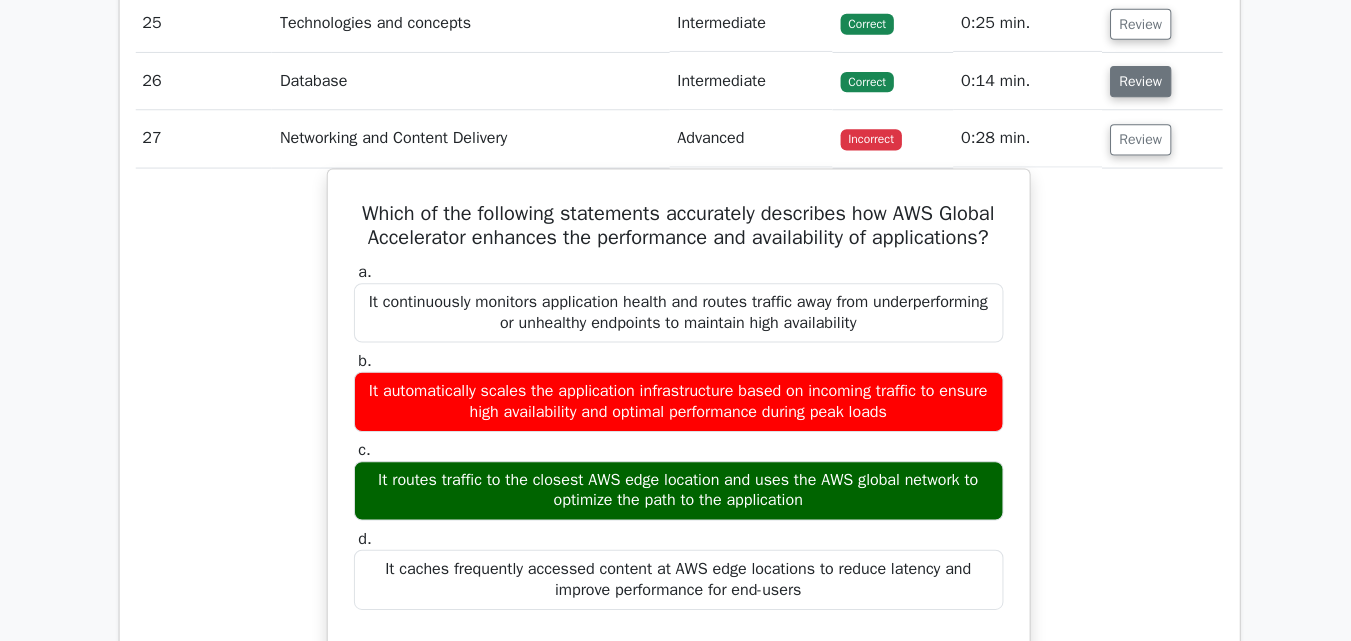 click on "Review" at bounding box center (1134, 84) 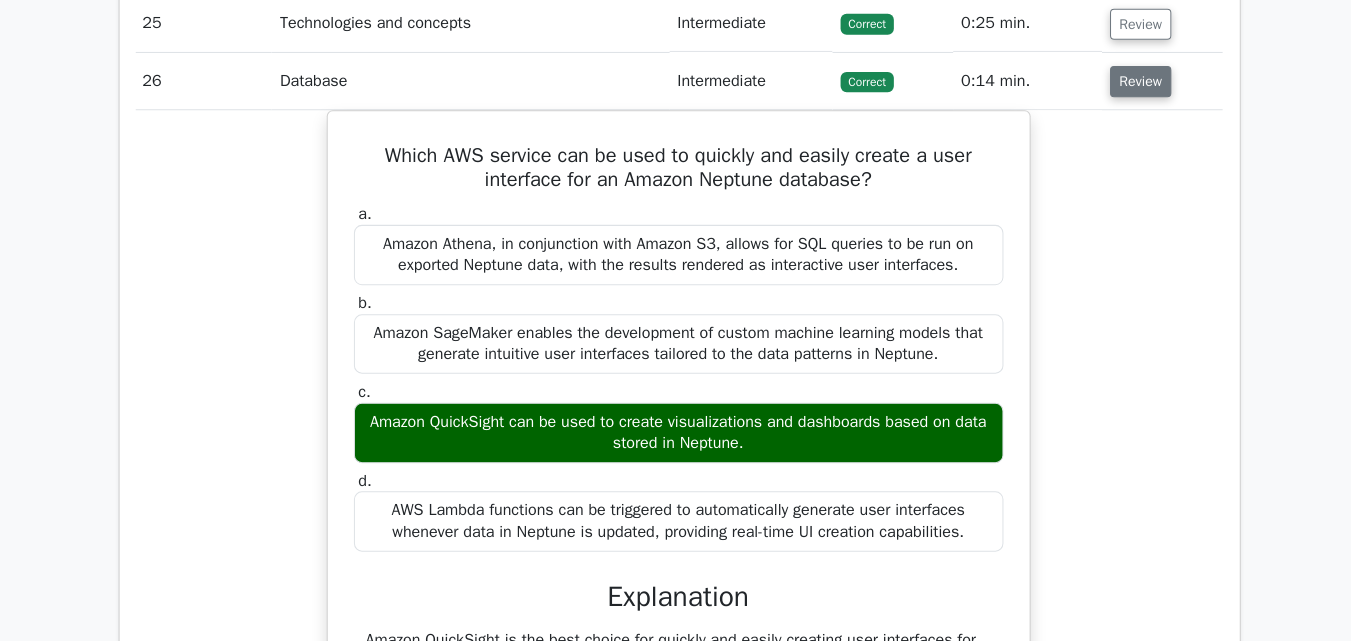 scroll, scrollTop: 0, scrollLeft: 0, axis: both 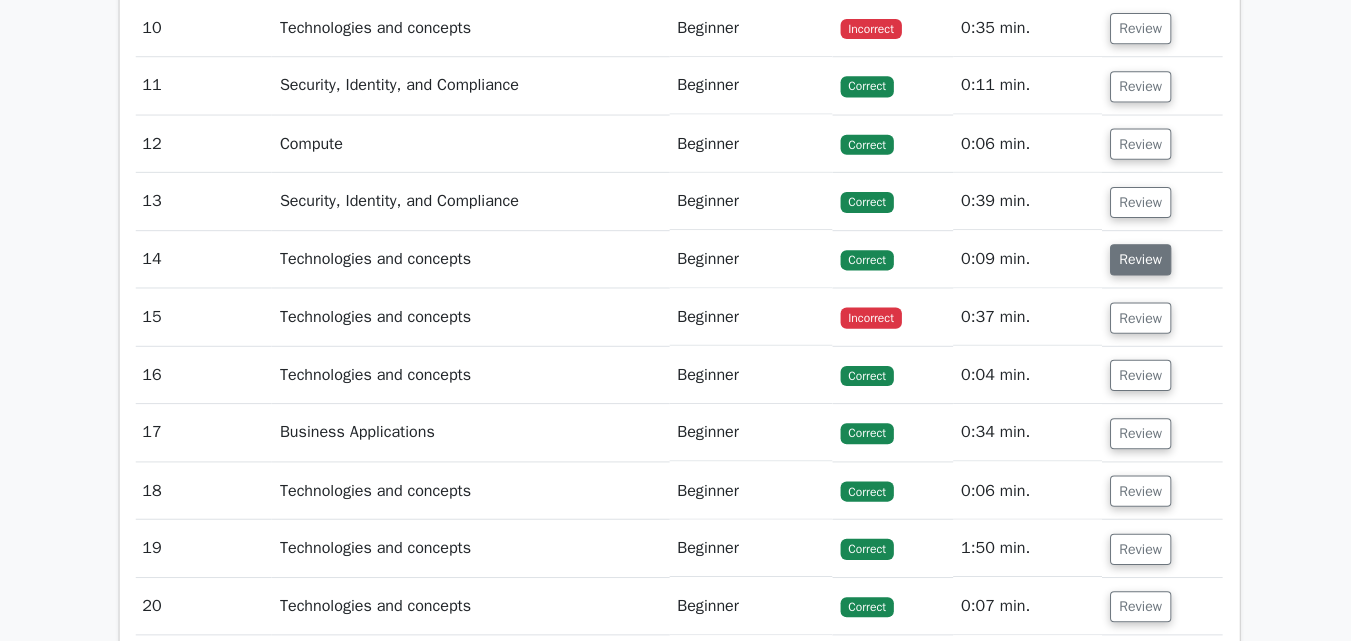 click on "Review" at bounding box center [1134, 261] 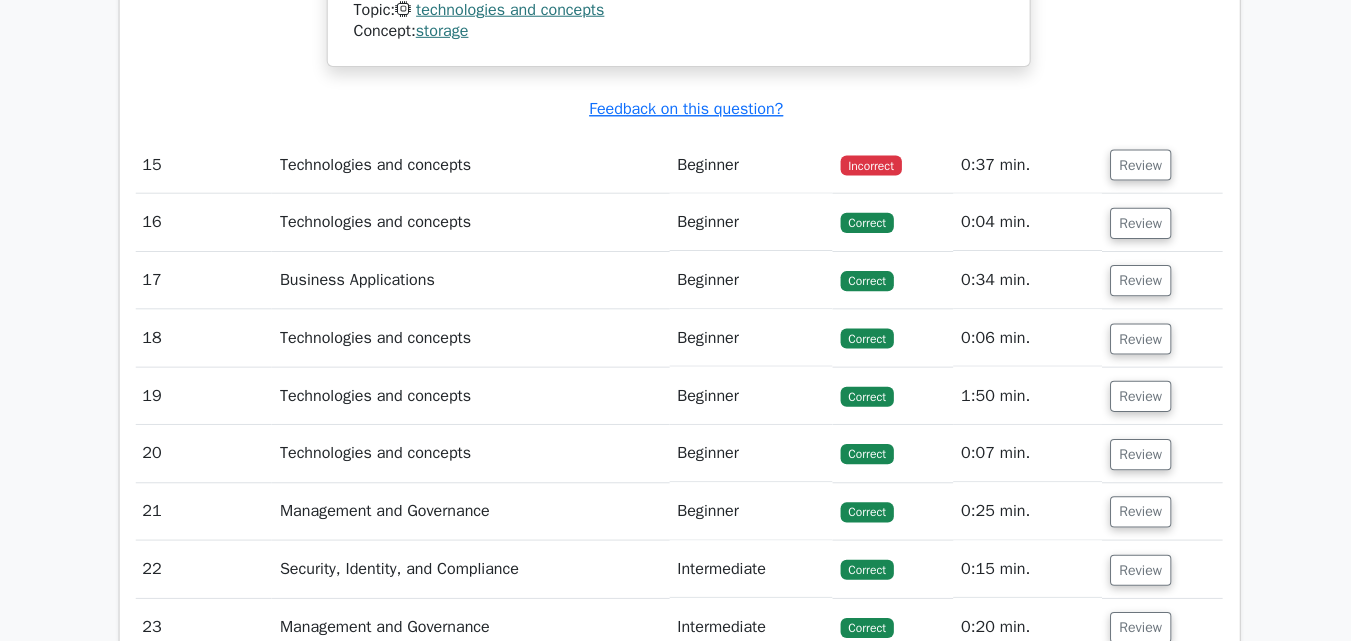 scroll, scrollTop: 4323, scrollLeft: 0, axis: vertical 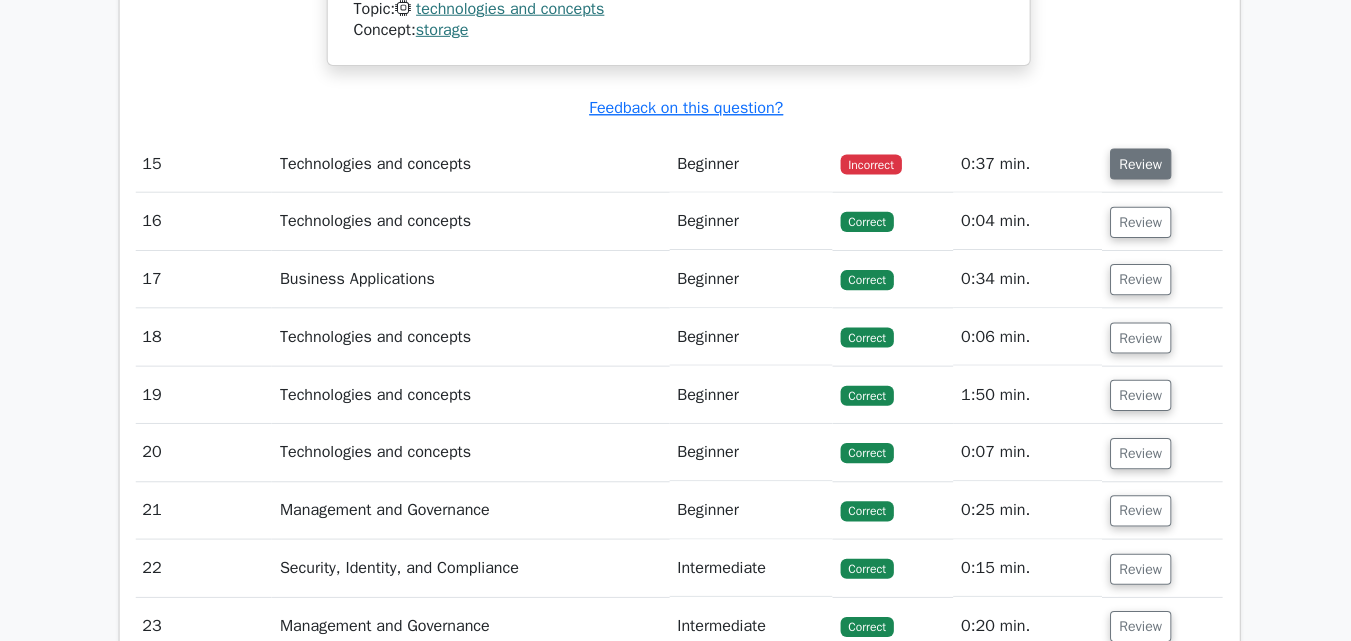 click on "Review" at bounding box center (1134, 166) 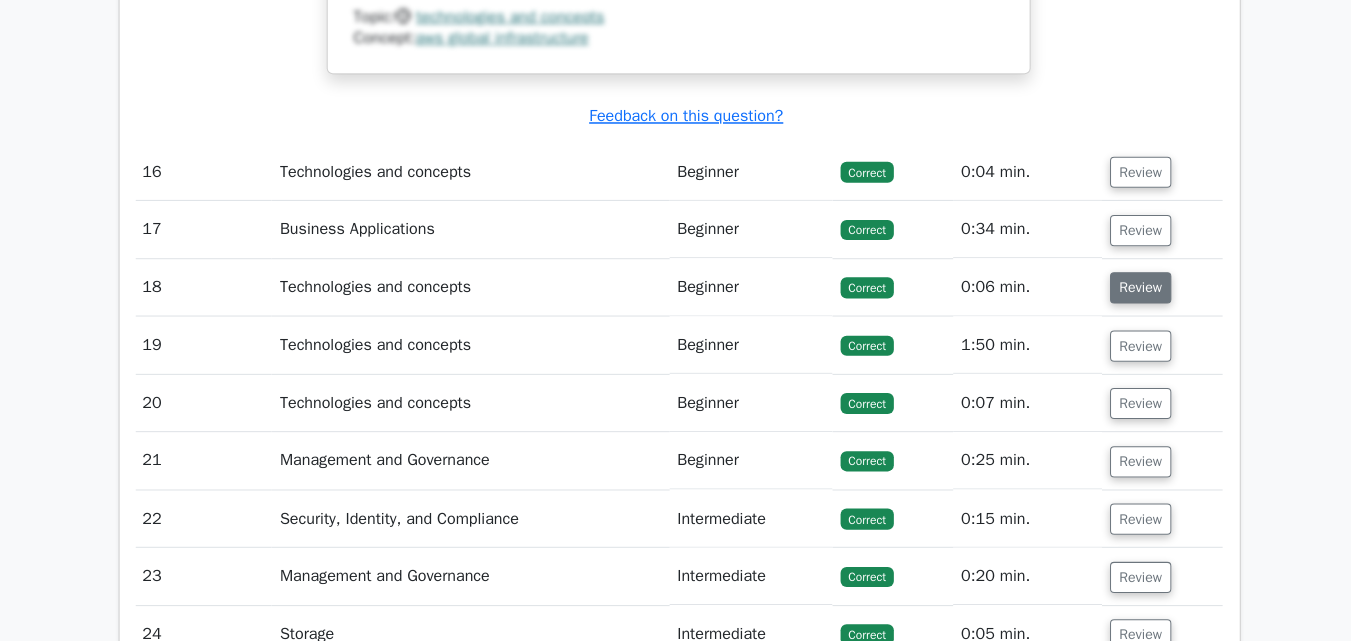 scroll, scrollTop: 5270, scrollLeft: 0, axis: vertical 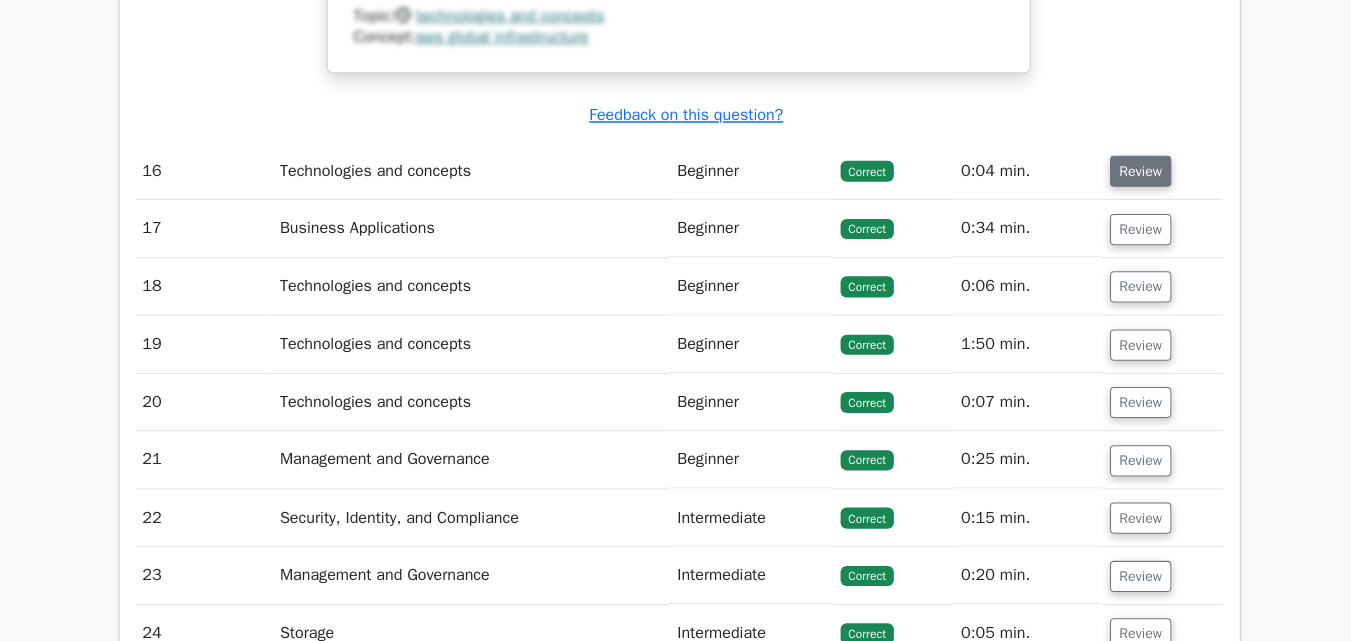 click on "Review" at bounding box center [1134, 173] 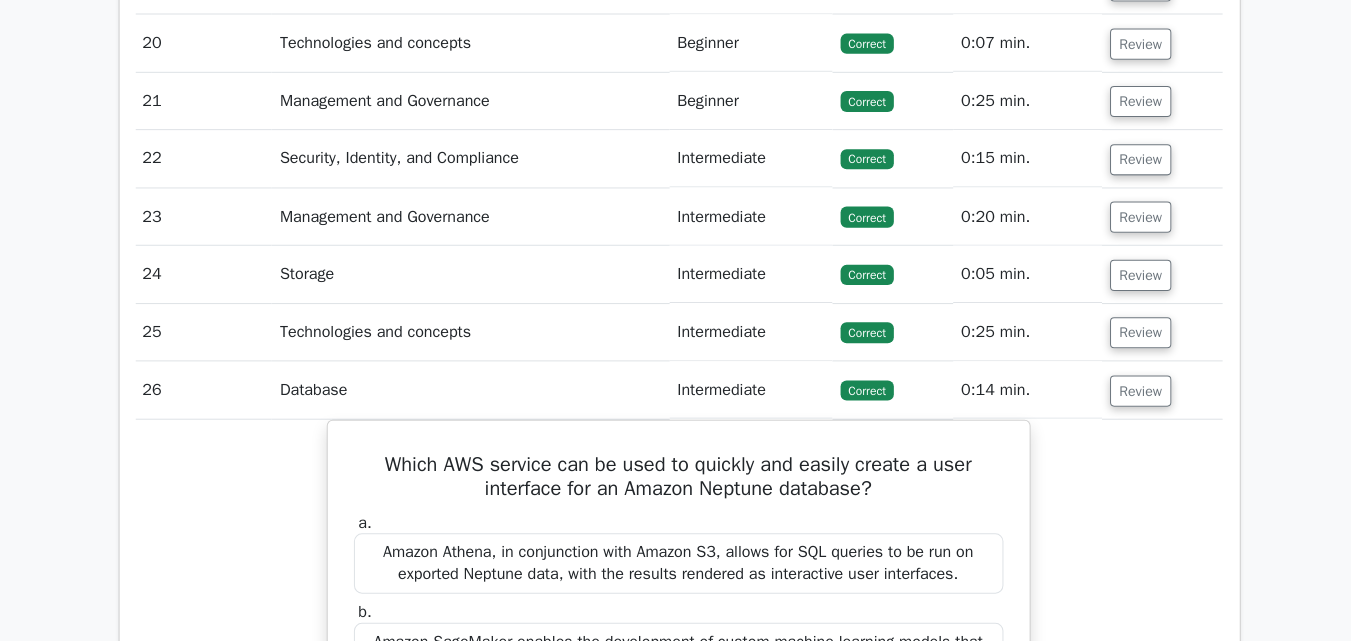scroll, scrollTop: 6481, scrollLeft: 0, axis: vertical 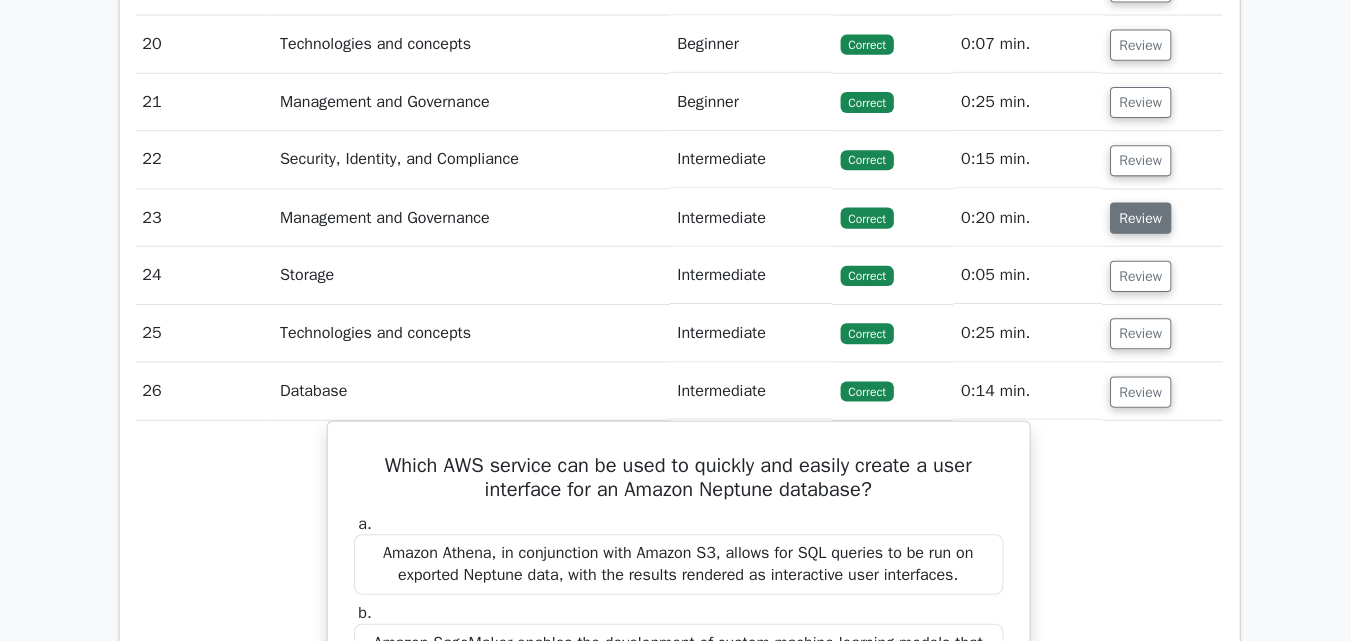 click on "Review" at bounding box center (1134, 216) 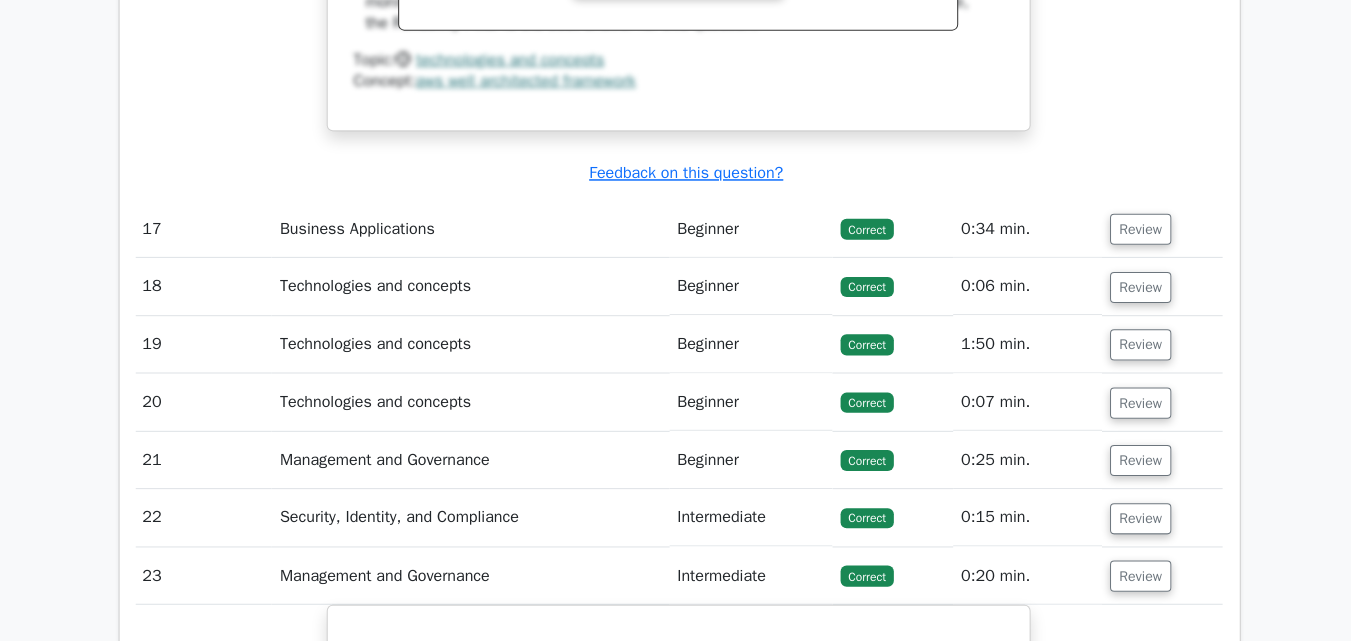 scroll, scrollTop: 6114, scrollLeft: 0, axis: vertical 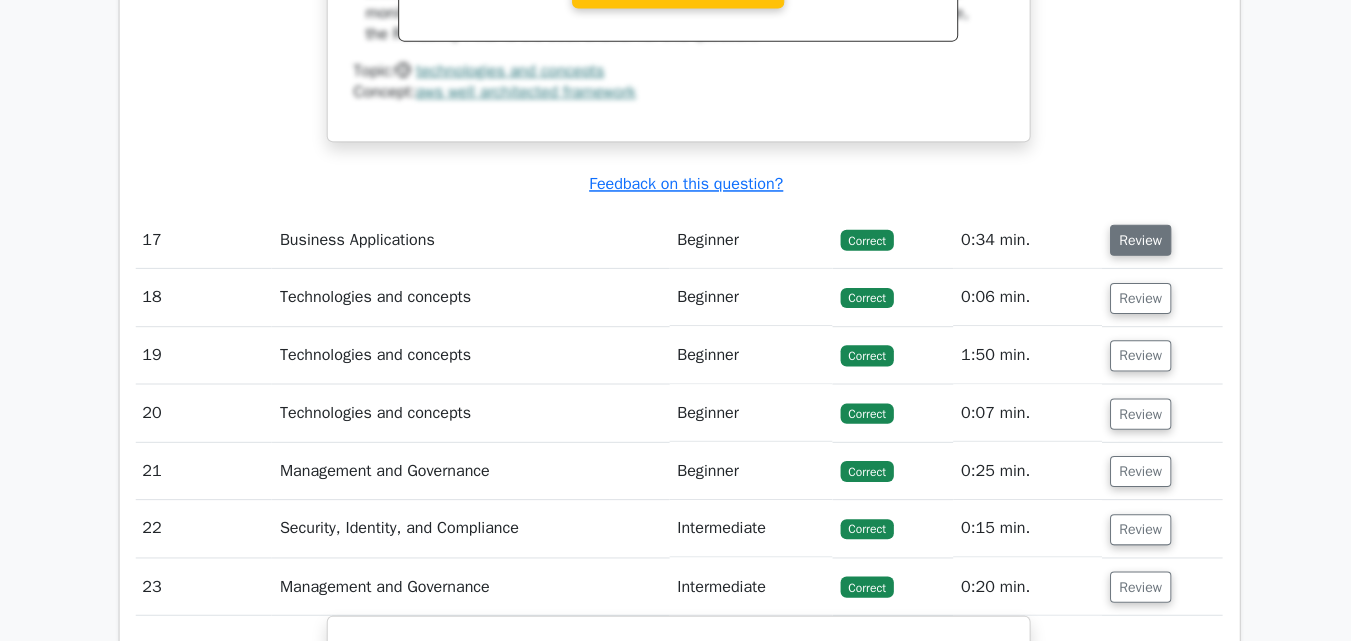 click on "Review" at bounding box center (1134, 238) 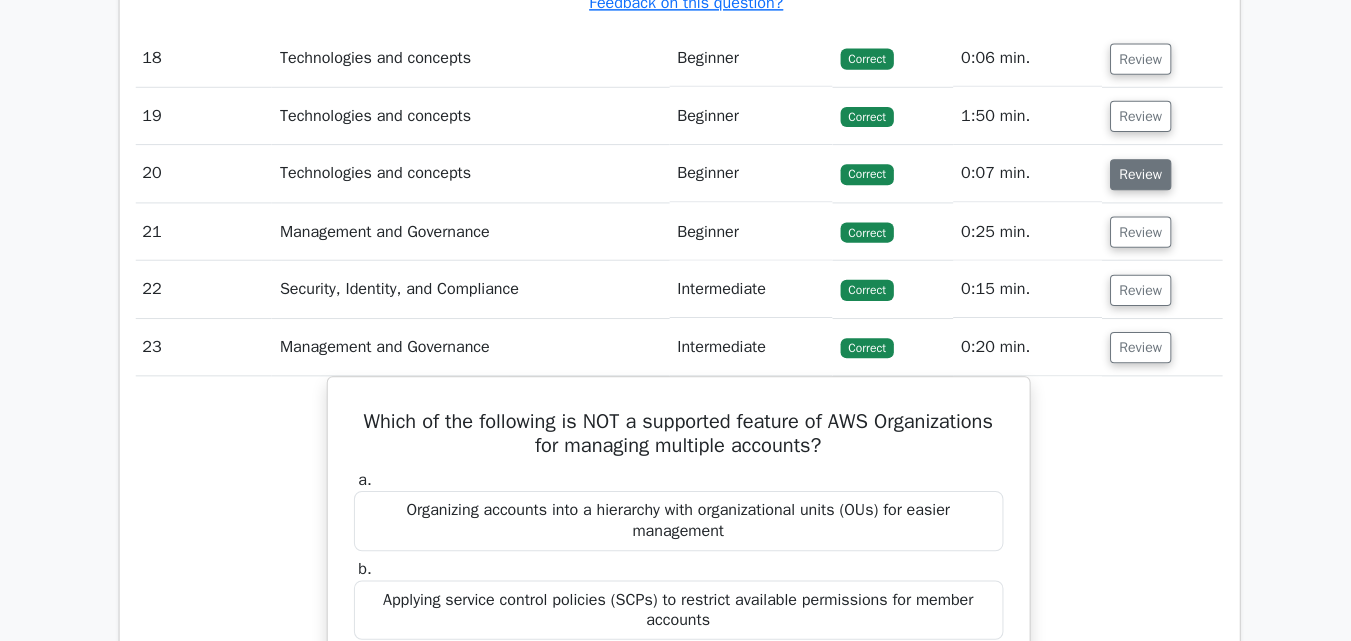 scroll, scrollTop: 7177, scrollLeft: 0, axis: vertical 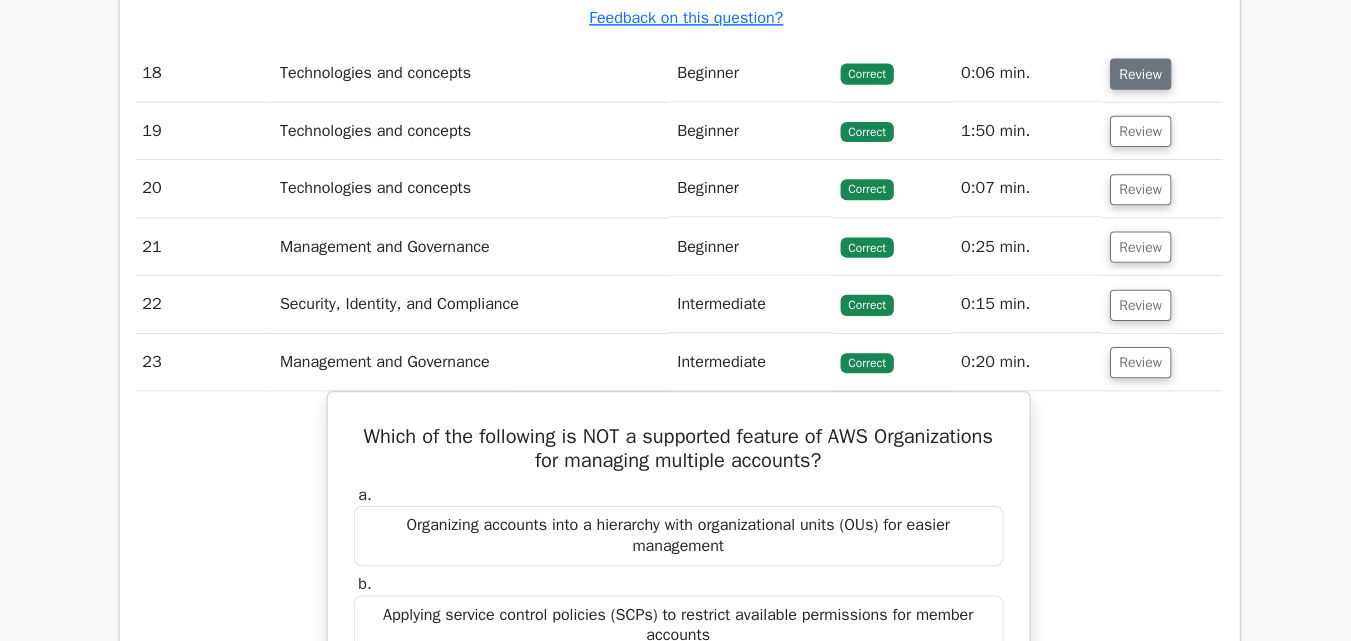 click on "Review" at bounding box center [1134, 73] 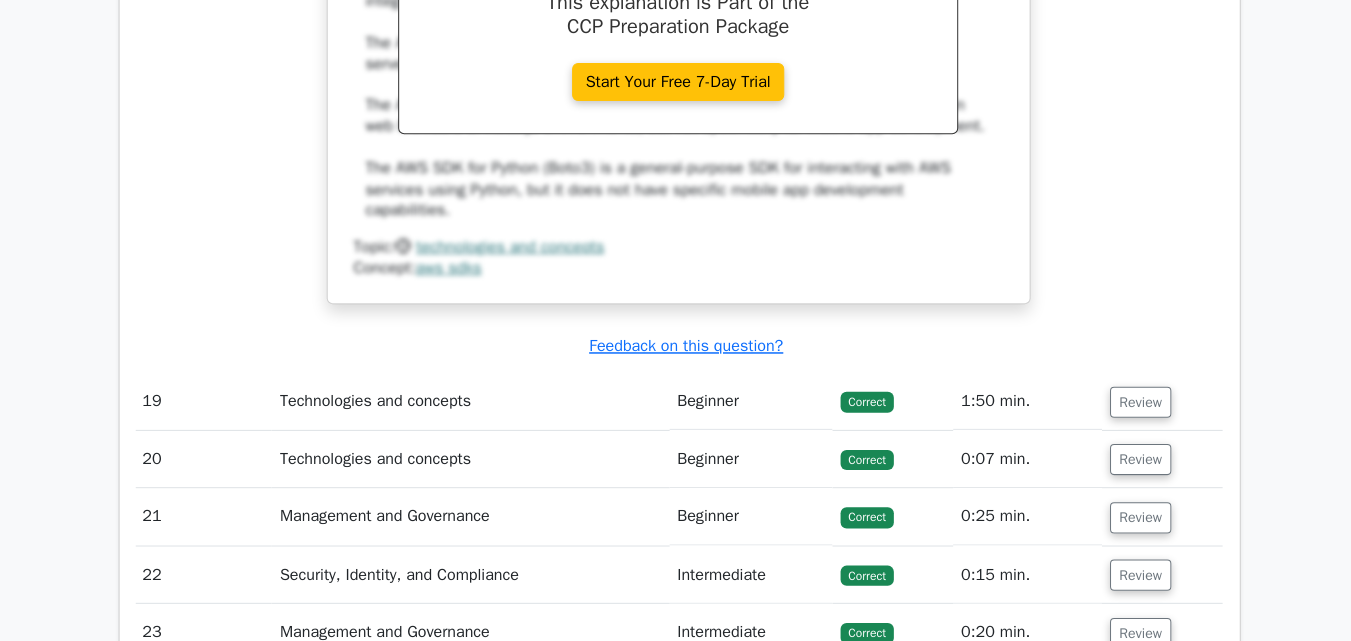 scroll, scrollTop: 7796, scrollLeft: 0, axis: vertical 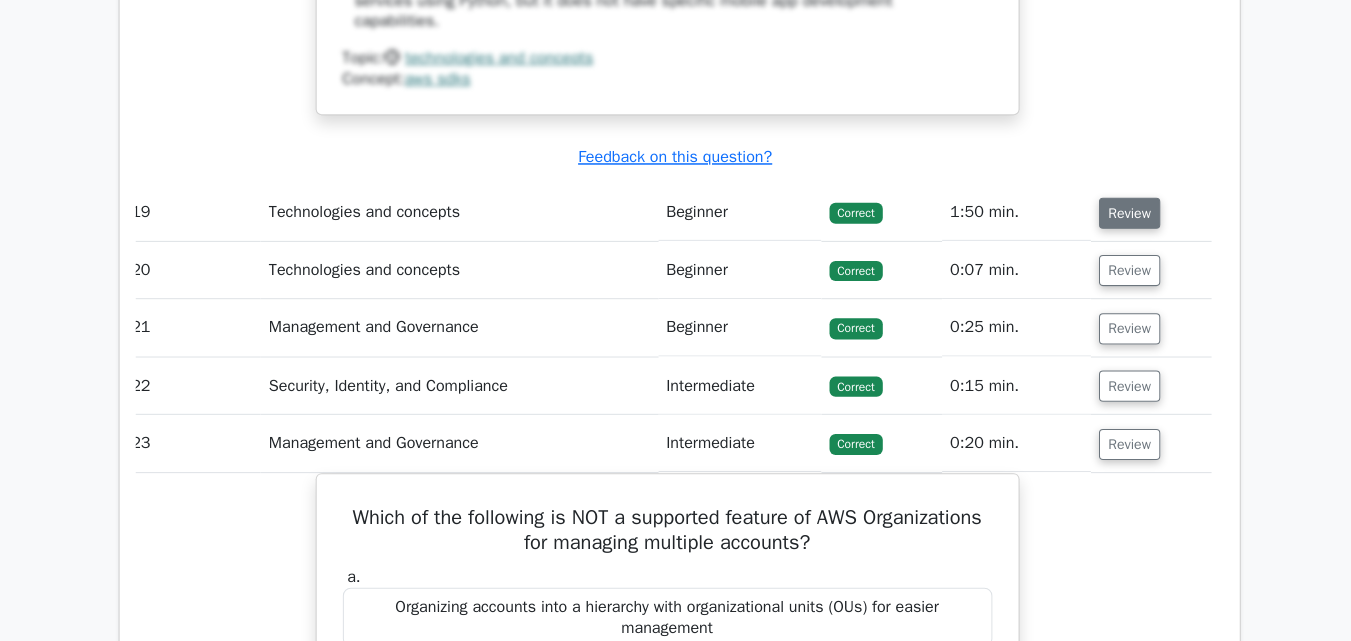 click on "Review" at bounding box center [1123, 212] 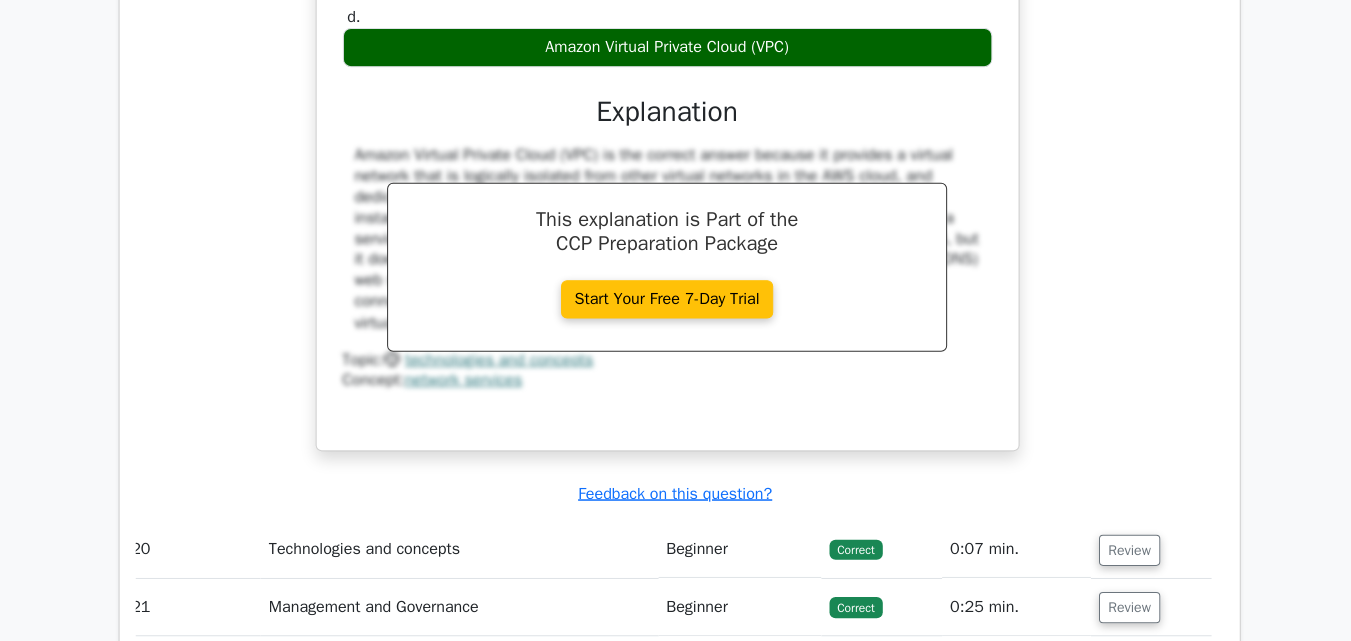 scroll, scrollTop: 8561, scrollLeft: 0, axis: vertical 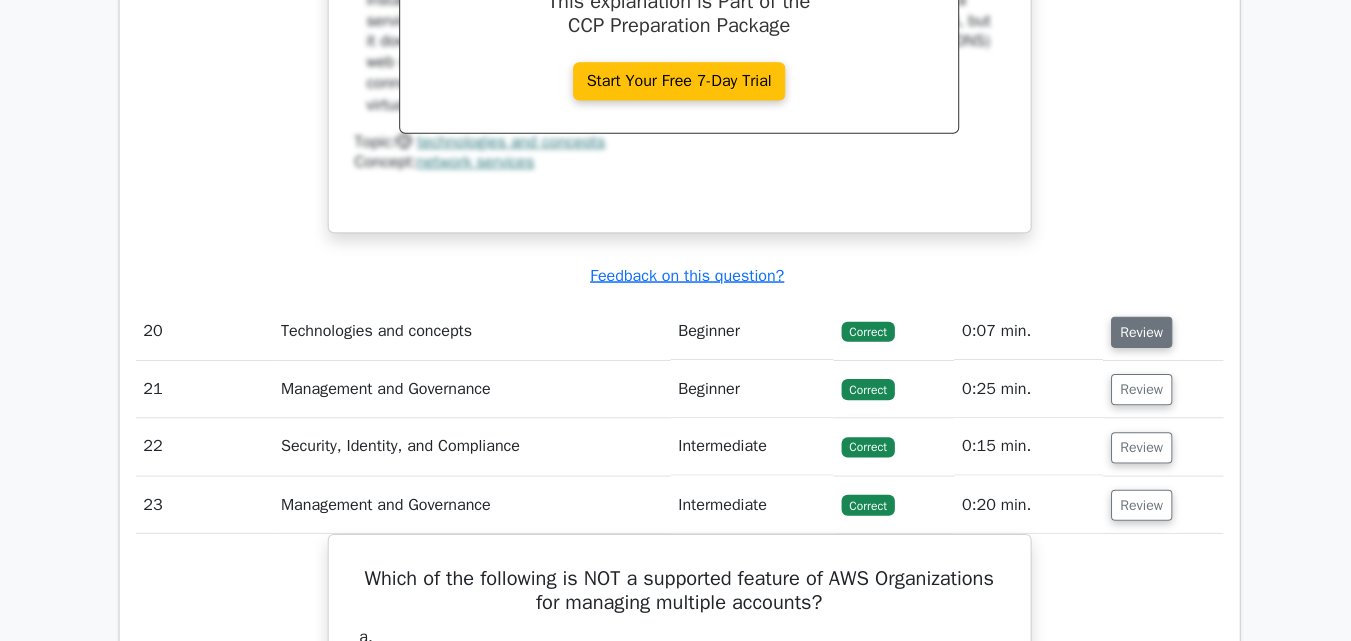 click on "Review" at bounding box center [1135, 333] 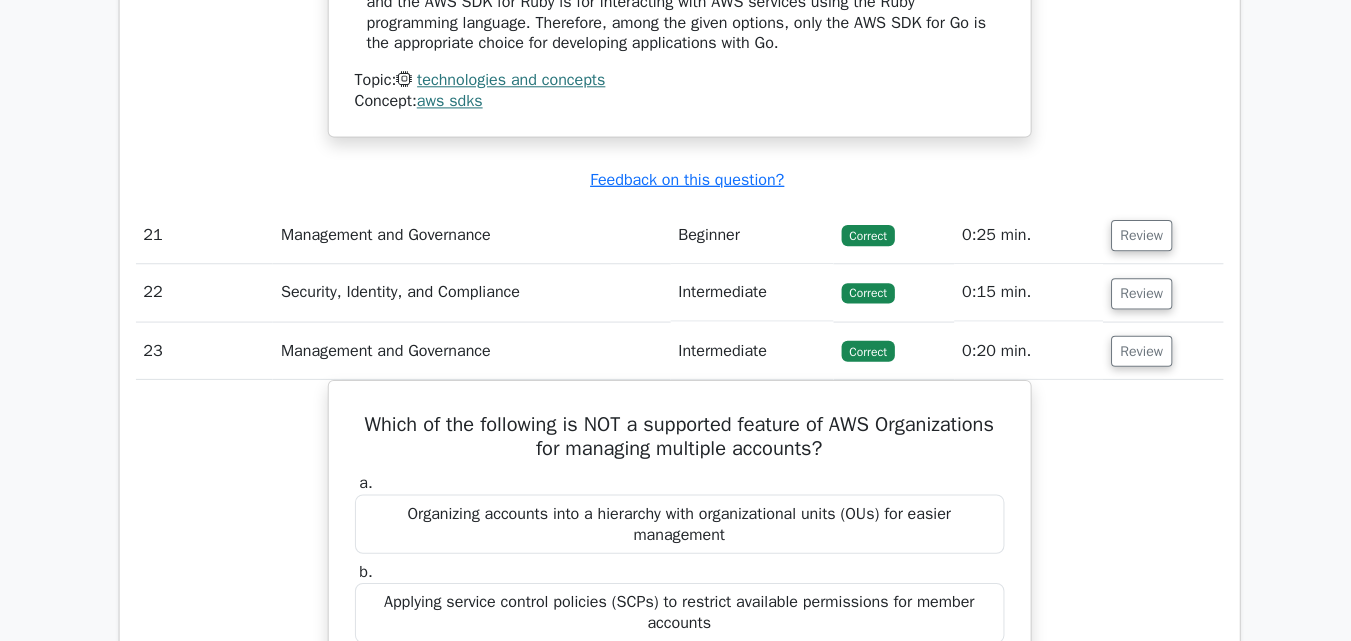 scroll, scrollTop: 9708, scrollLeft: 0, axis: vertical 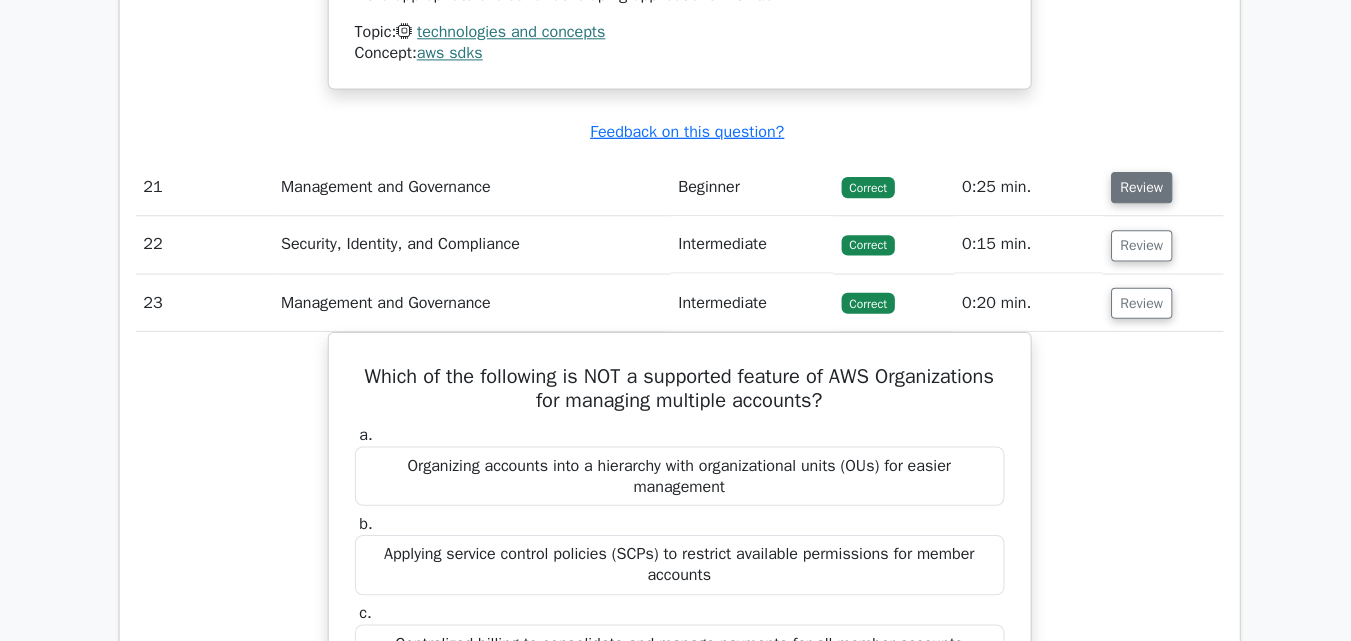 click on "Review" at bounding box center [1135, 189] 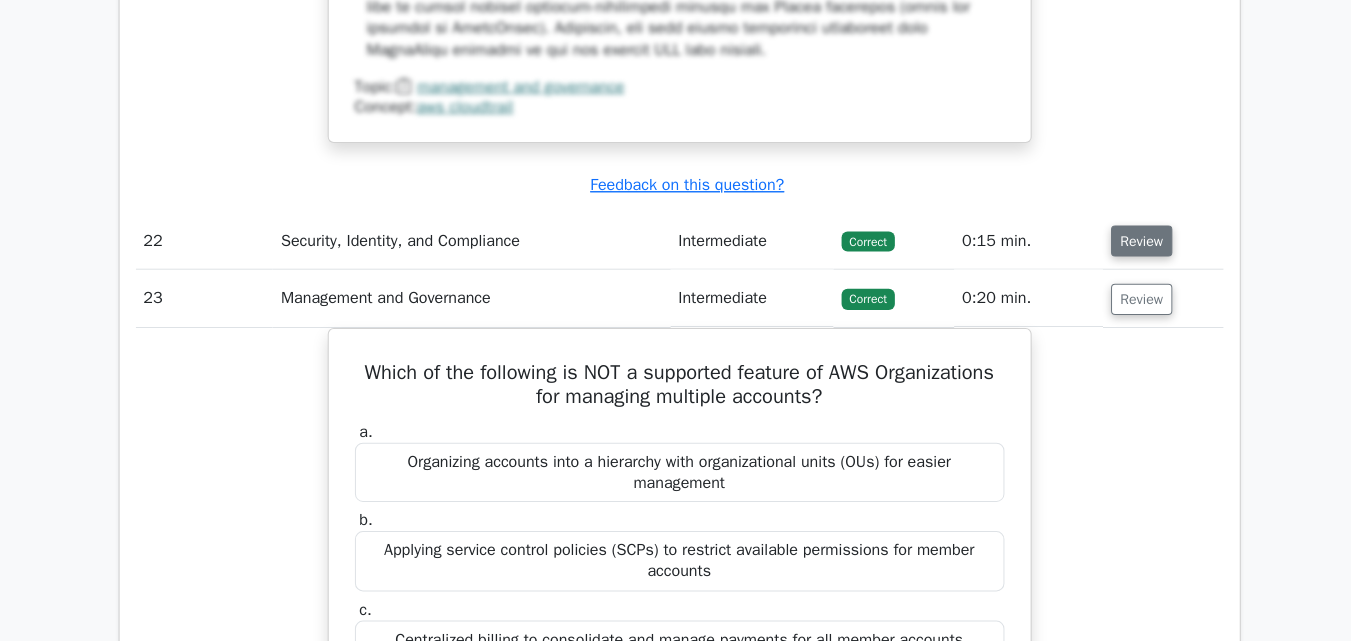 scroll, scrollTop: 10652, scrollLeft: 0, axis: vertical 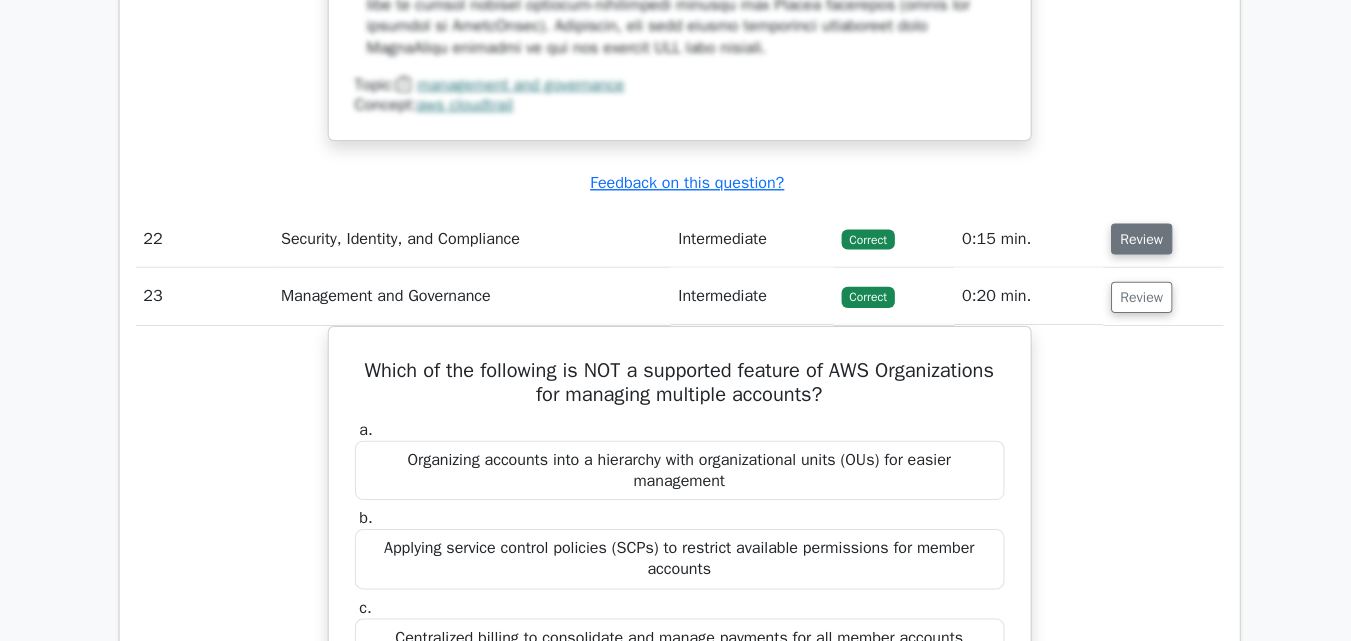 click on "Review" at bounding box center (1135, 240) 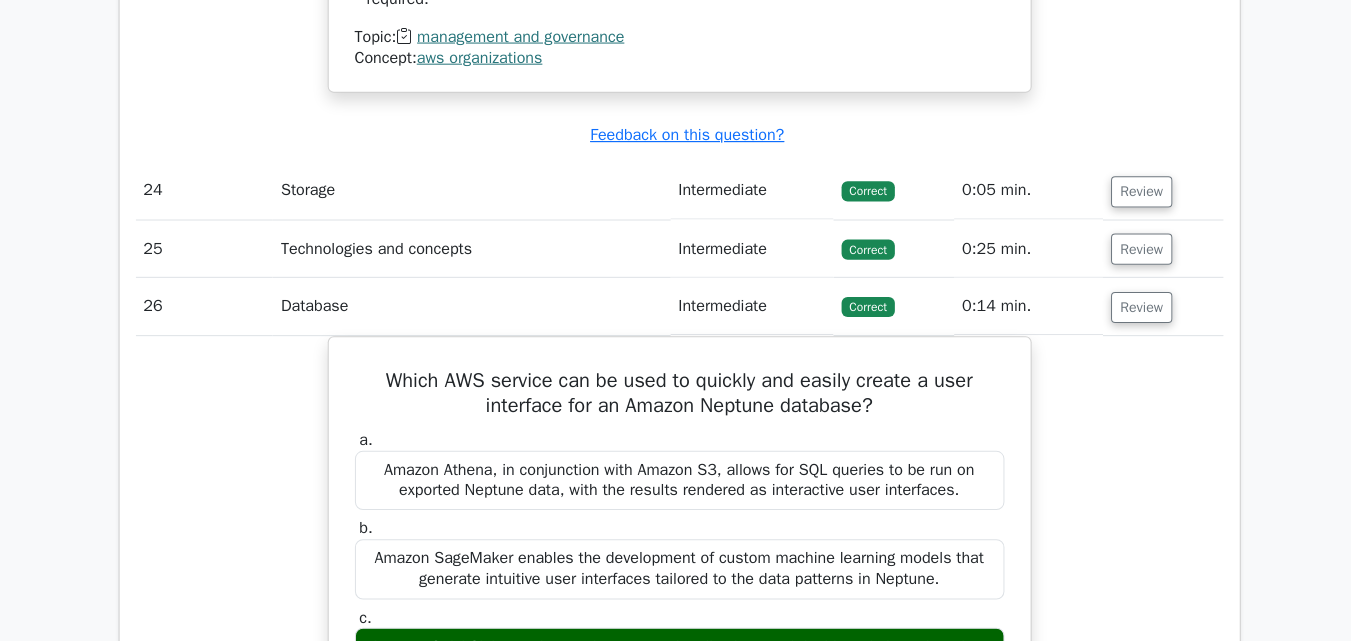 scroll, scrollTop: 12498, scrollLeft: 0, axis: vertical 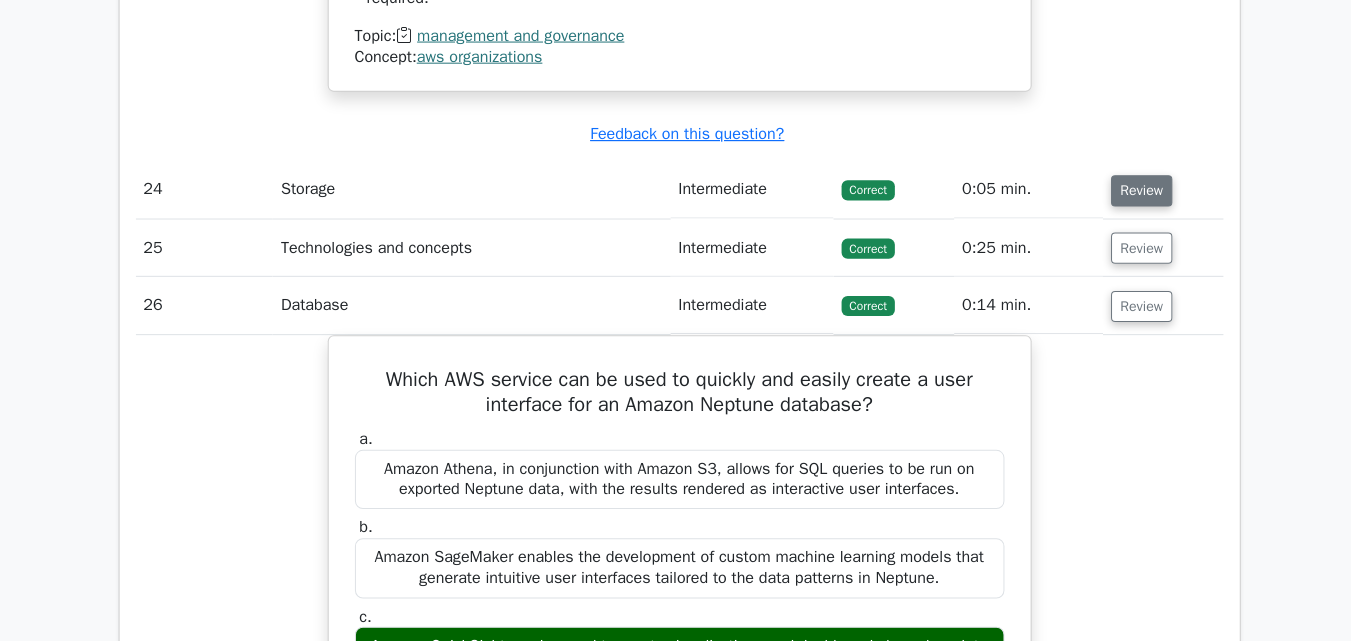 click on "Review" at bounding box center (1135, 192) 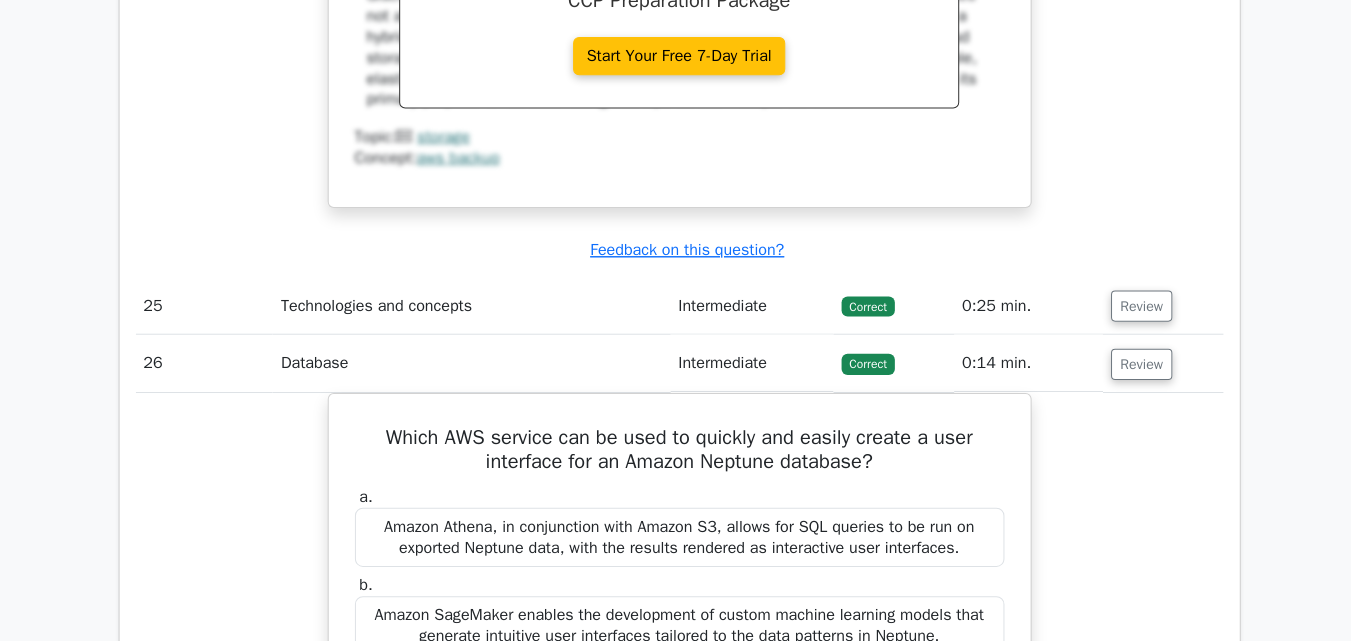 scroll, scrollTop: 13334, scrollLeft: 0, axis: vertical 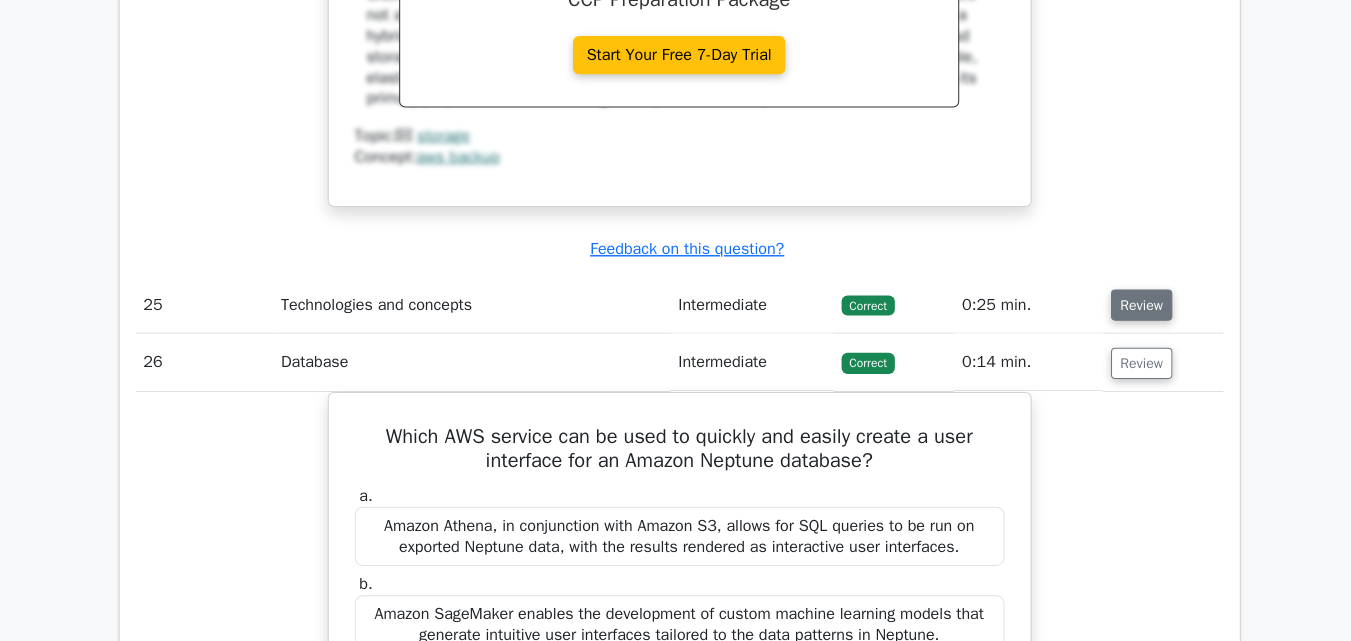 click on "Review" at bounding box center [1135, 306] 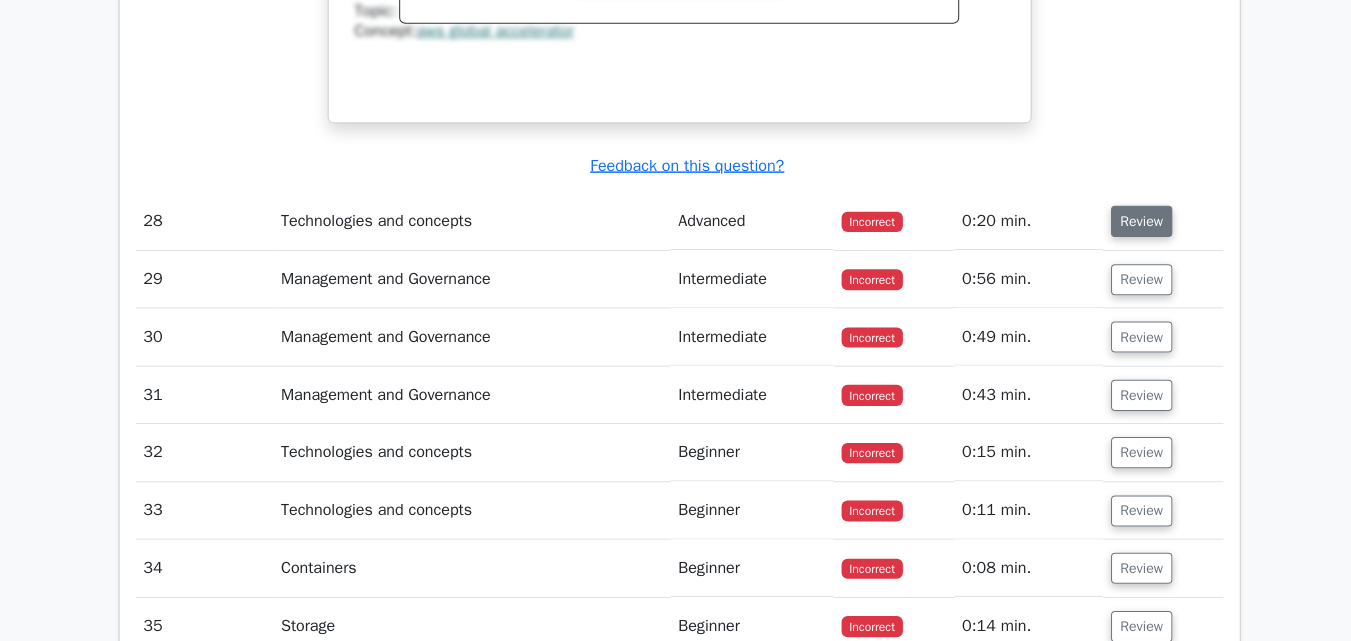 scroll, scrollTop: 16226, scrollLeft: 0, axis: vertical 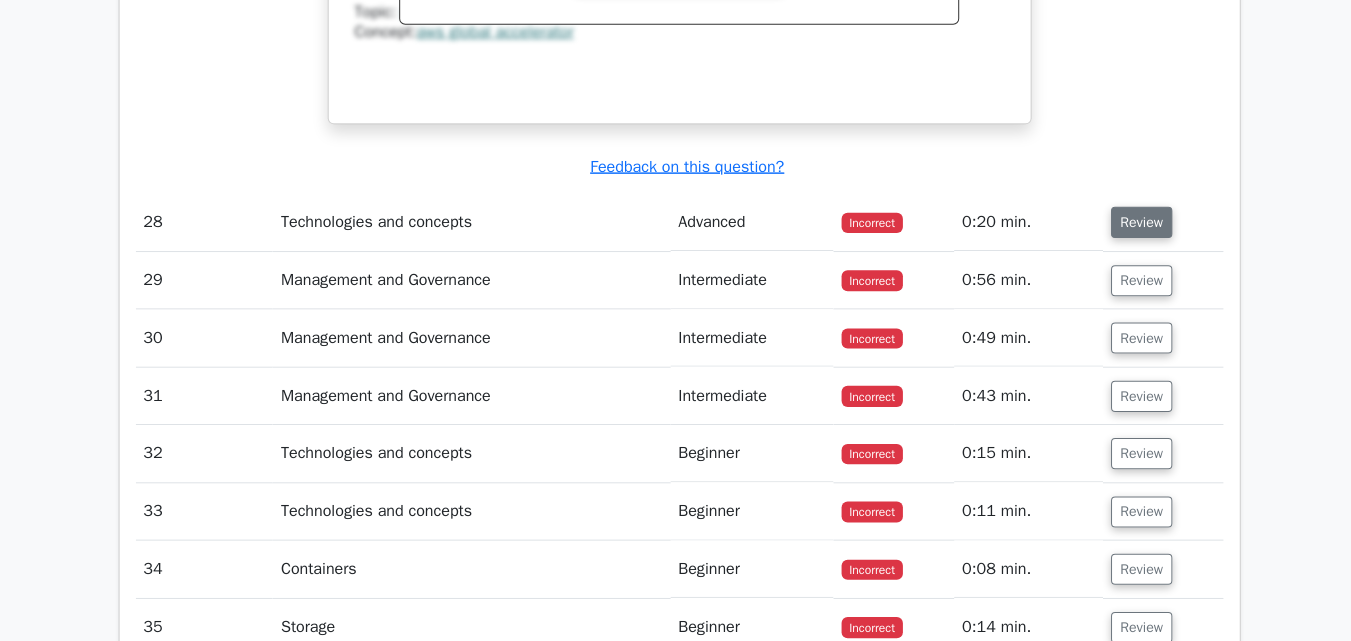 click on "Review" at bounding box center [1135, 221] 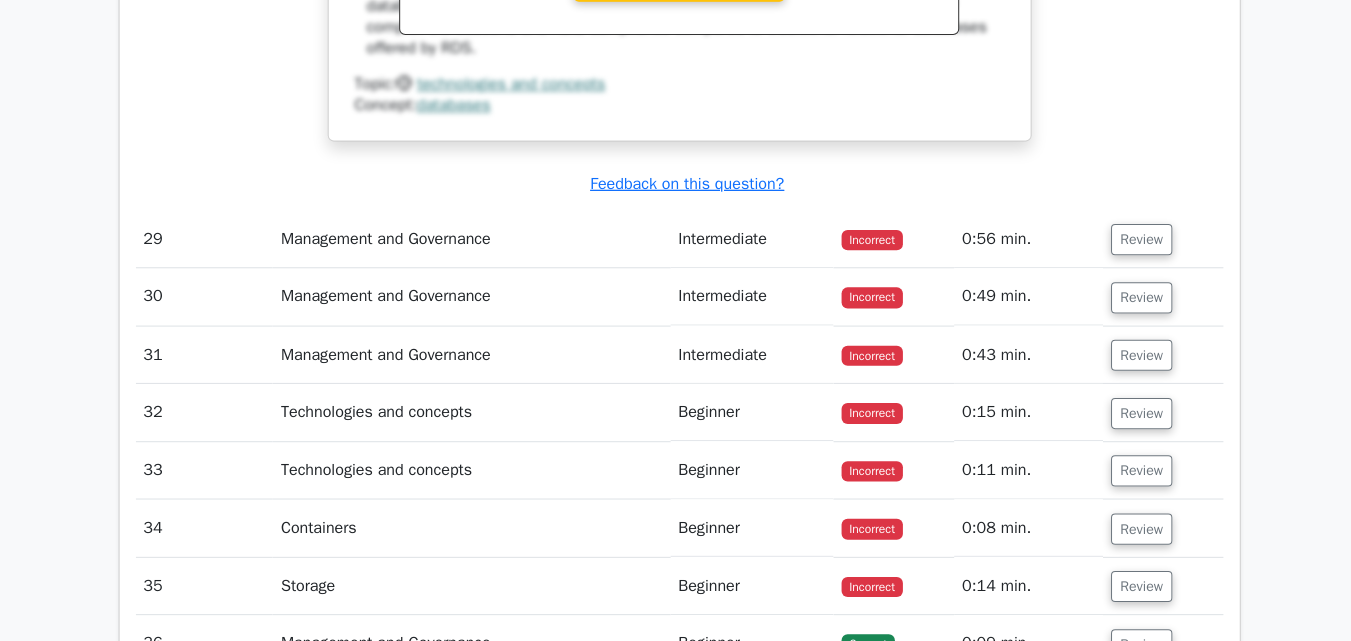 scroll, scrollTop: 17161, scrollLeft: 0, axis: vertical 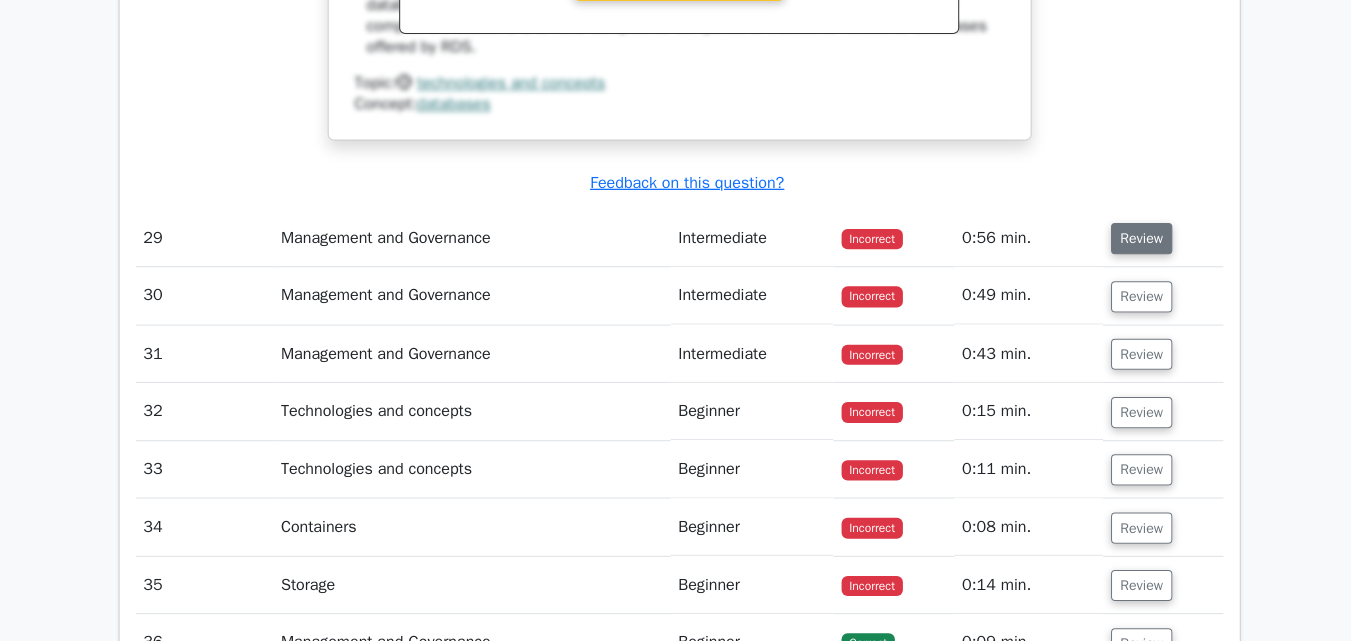 click on "Review" at bounding box center [1135, 240] 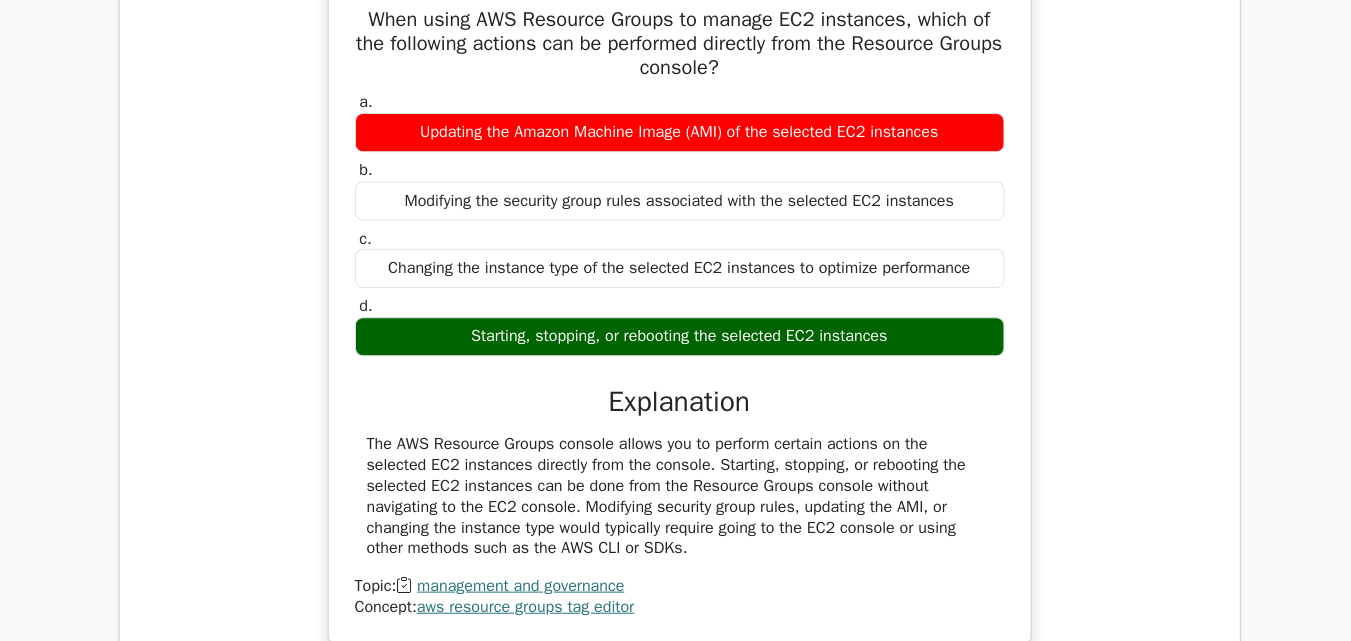 scroll, scrollTop: 17455, scrollLeft: 0, axis: vertical 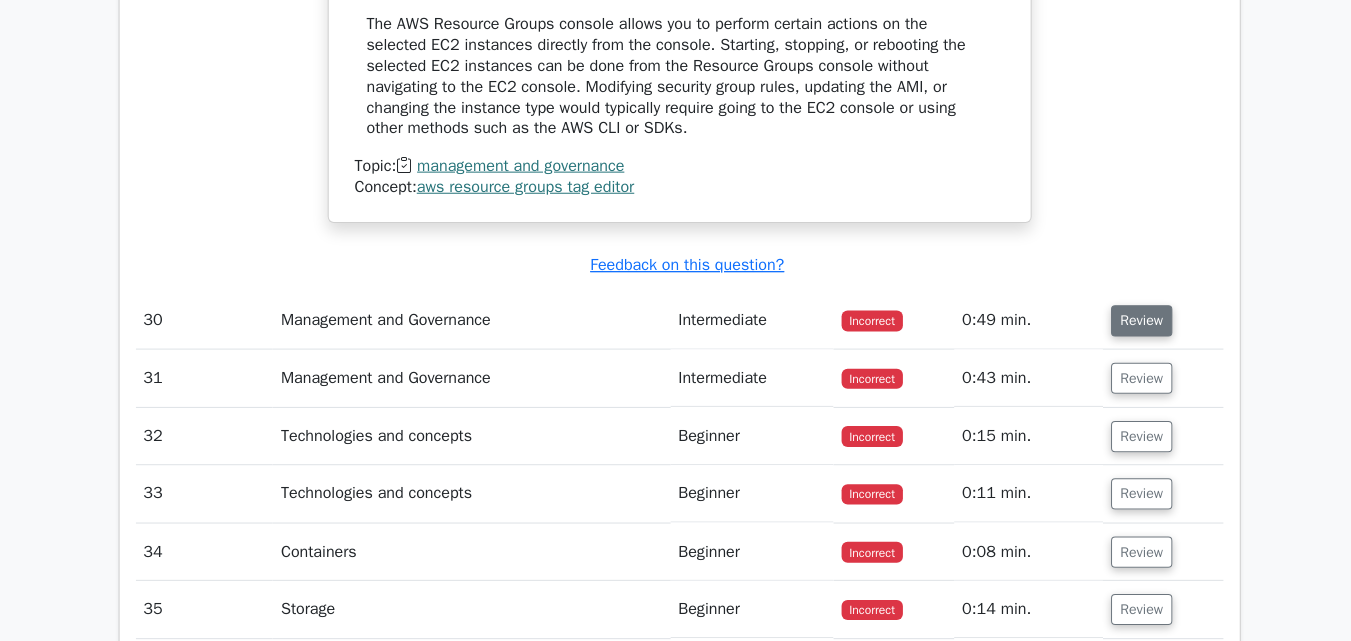 click on "Review" at bounding box center (1135, 322) 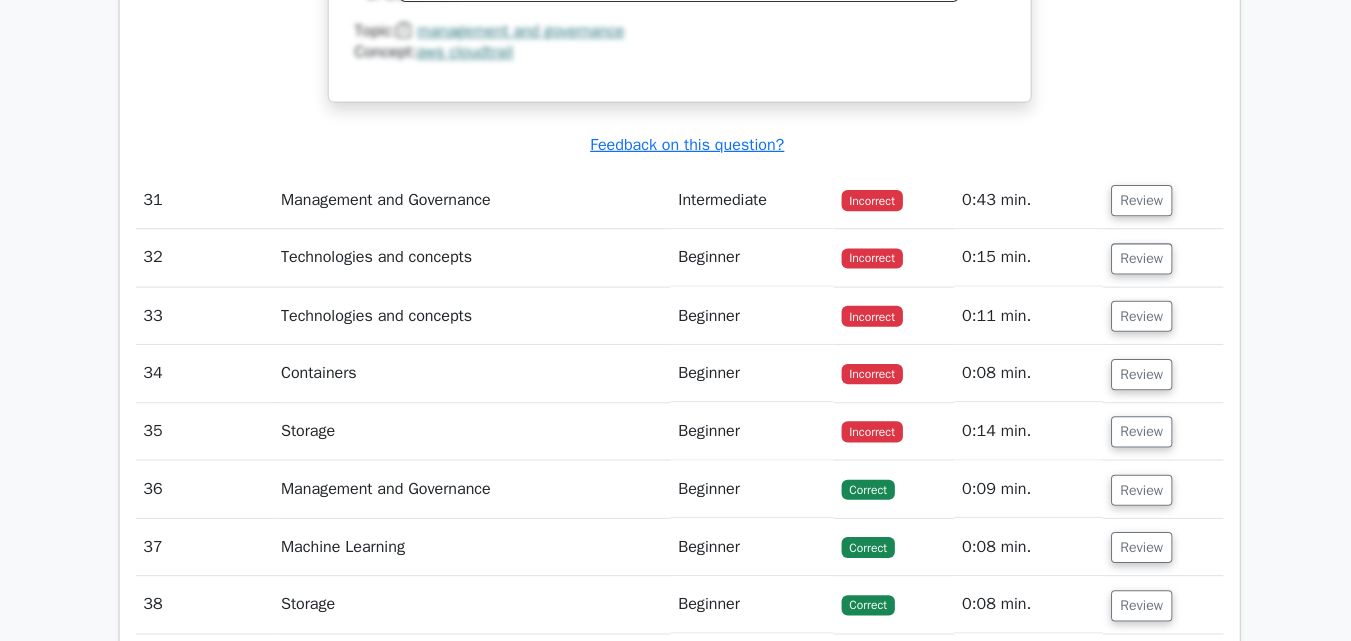 scroll, scrollTop: 18852, scrollLeft: 0, axis: vertical 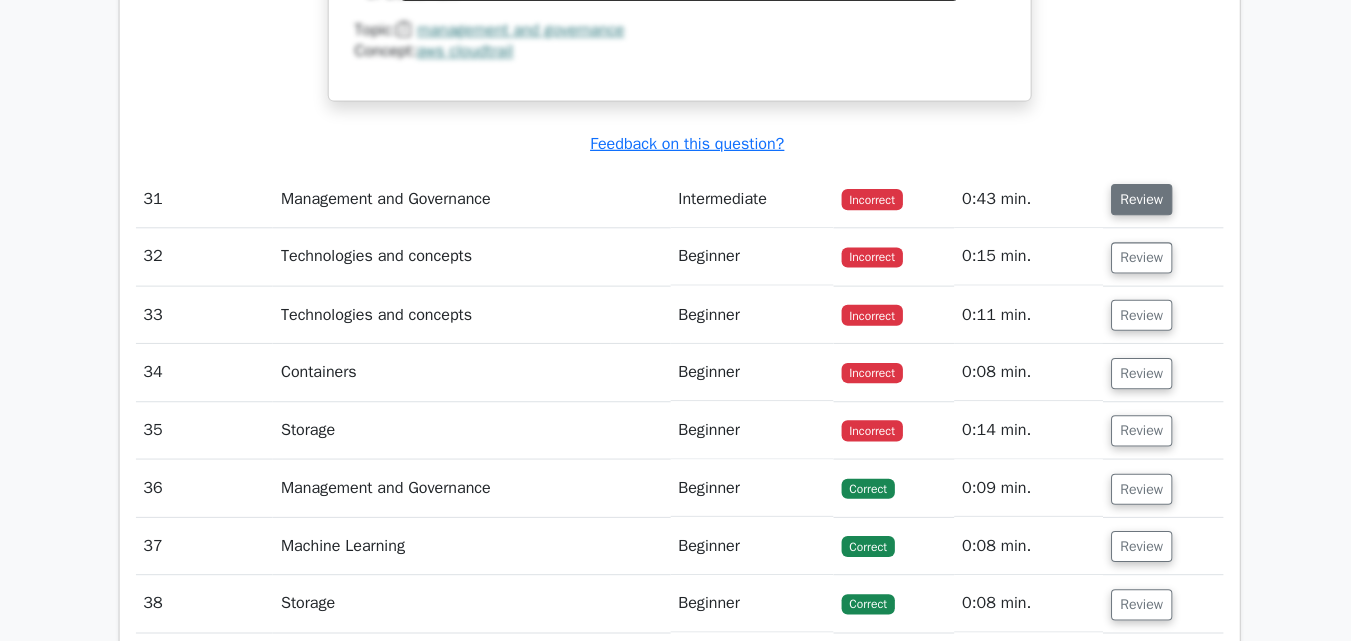 click on "Review" at bounding box center [1135, 201] 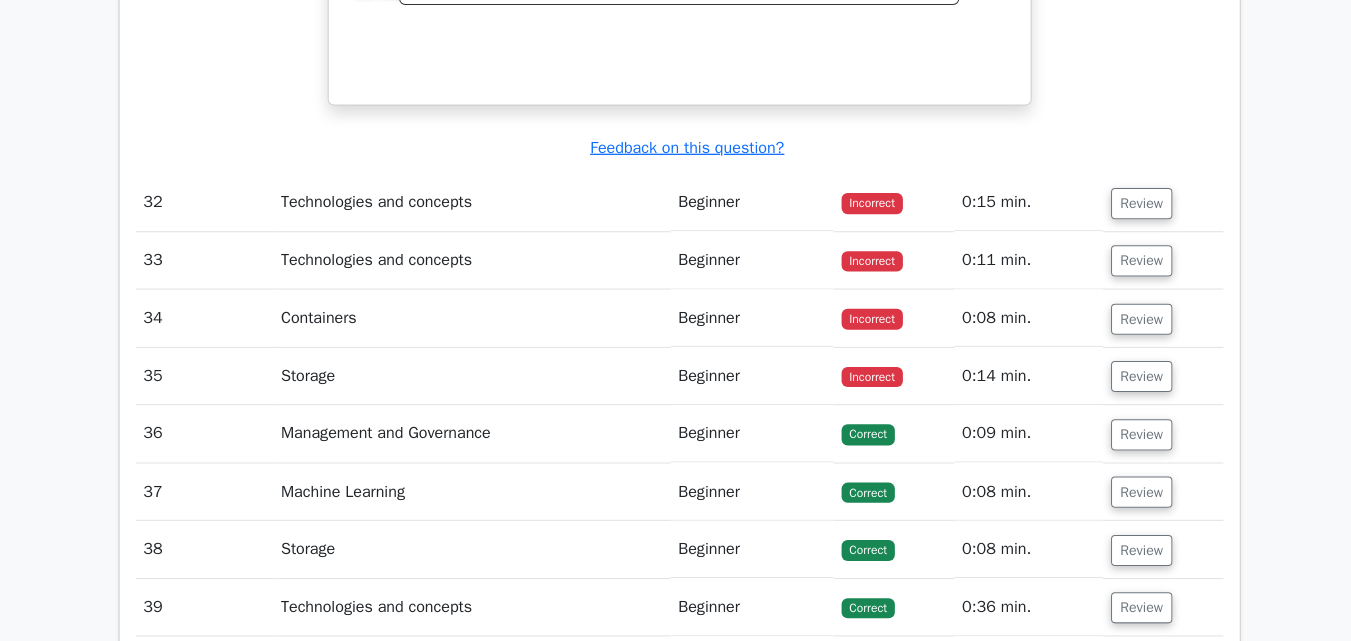 scroll, scrollTop: 19755, scrollLeft: 0, axis: vertical 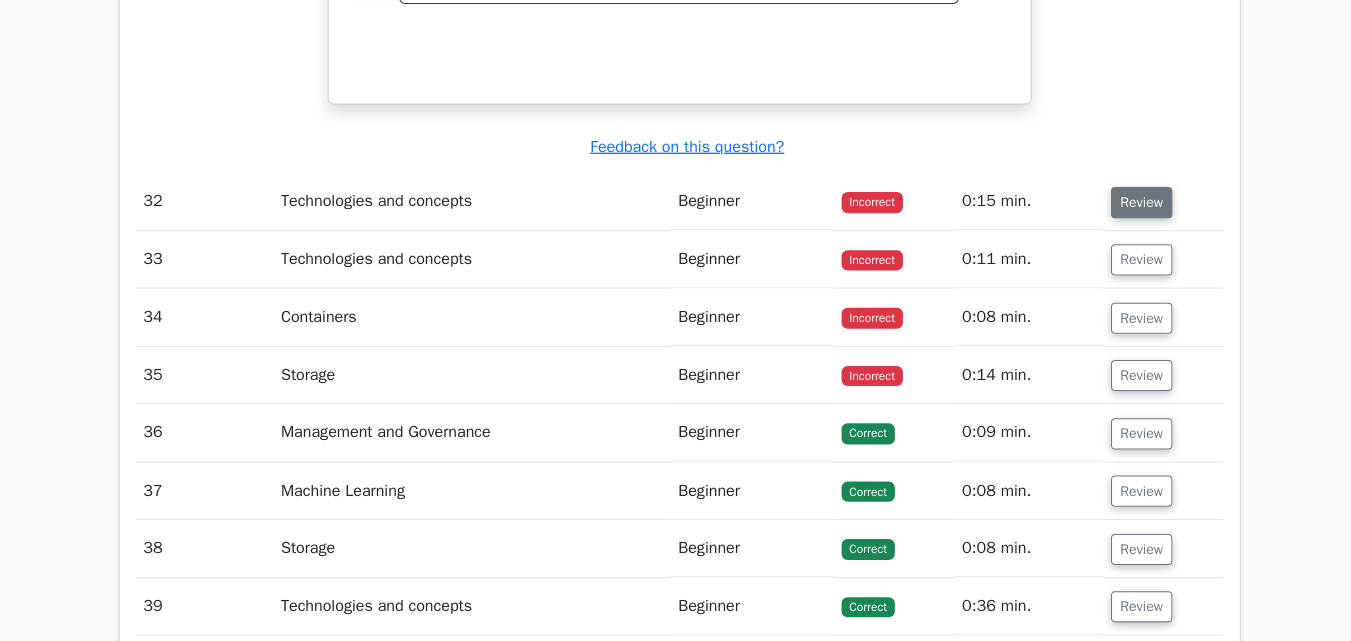click on "Review" at bounding box center [1135, 204] 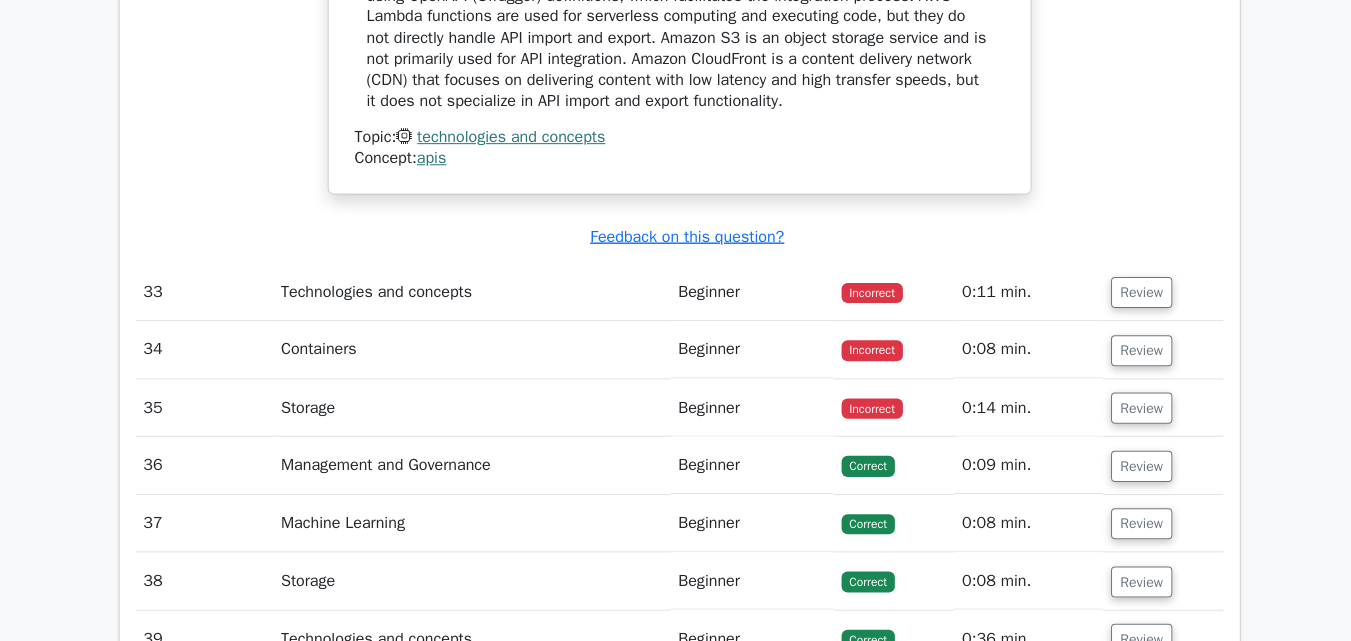 scroll, scrollTop: 20559, scrollLeft: 0, axis: vertical 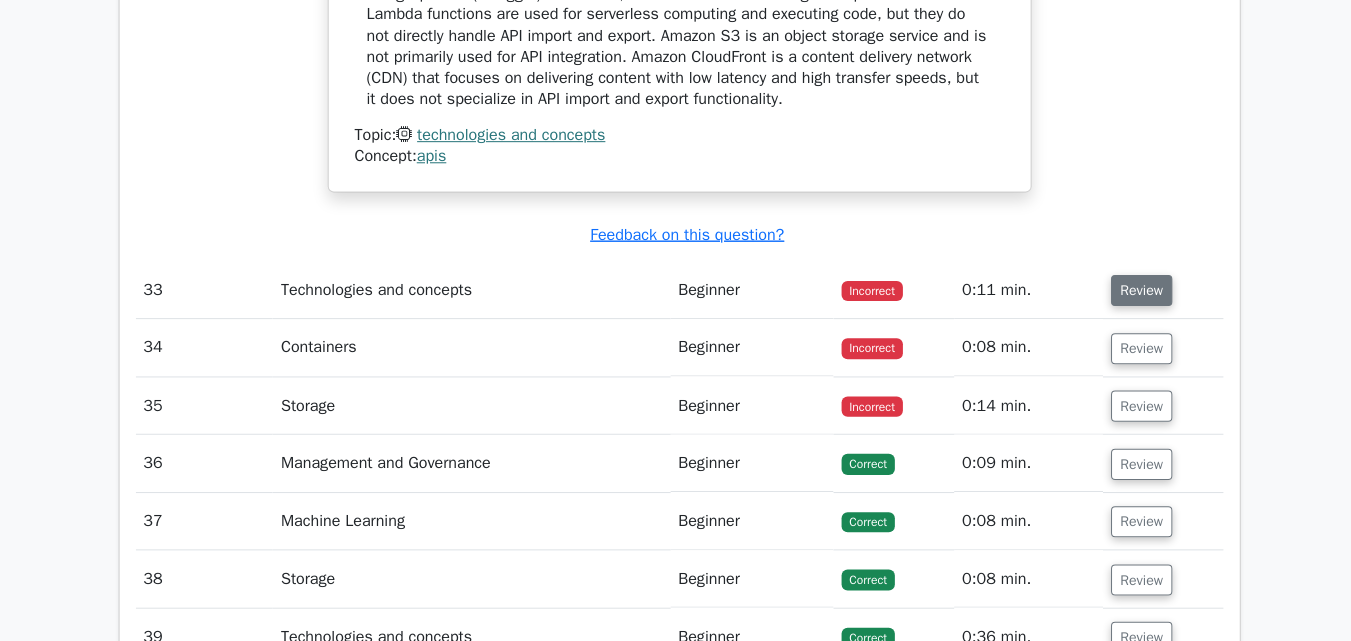 click on "Review" at bounding box center [1135, 291] 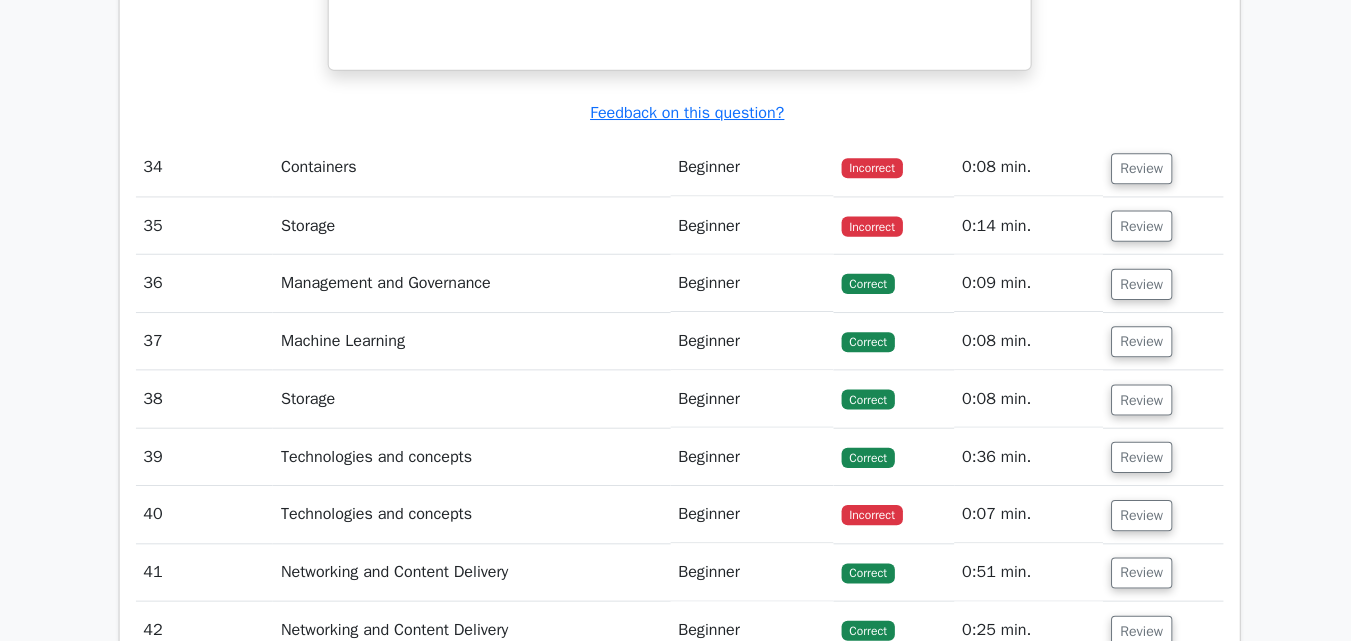 scroll, scrollTop: 21653, scrollLeft: 0, axis: vertical 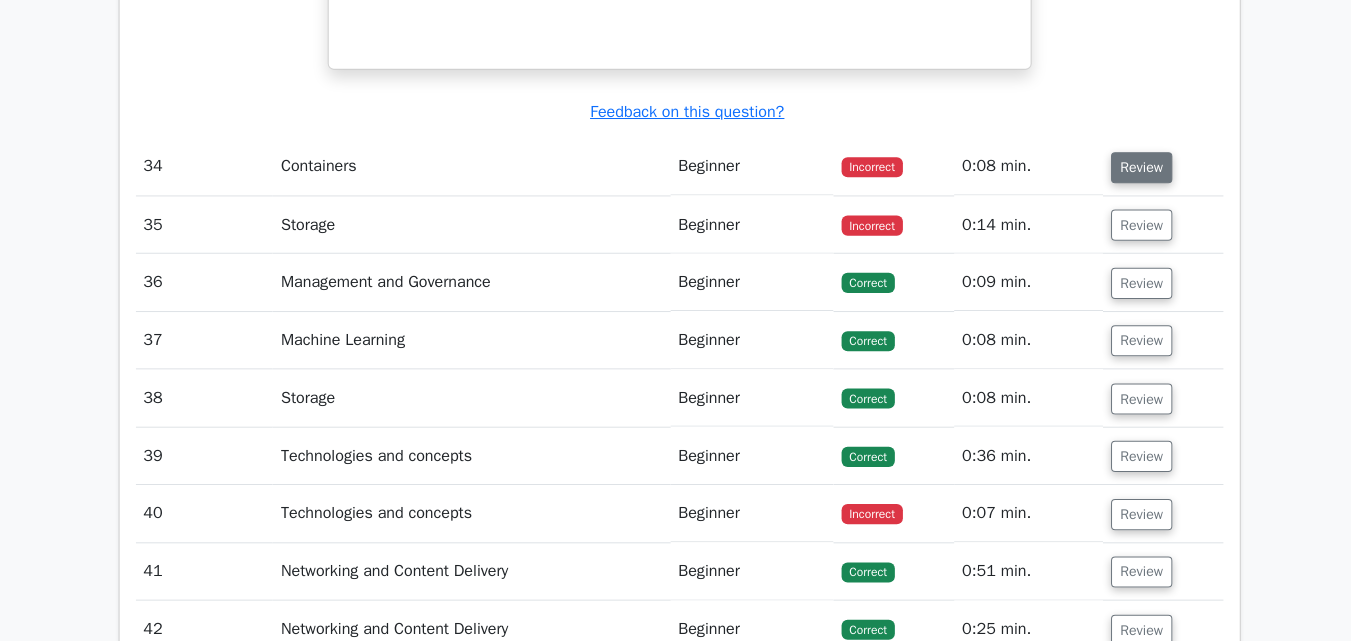 click on "Review" at bounding box center [1135, 169] 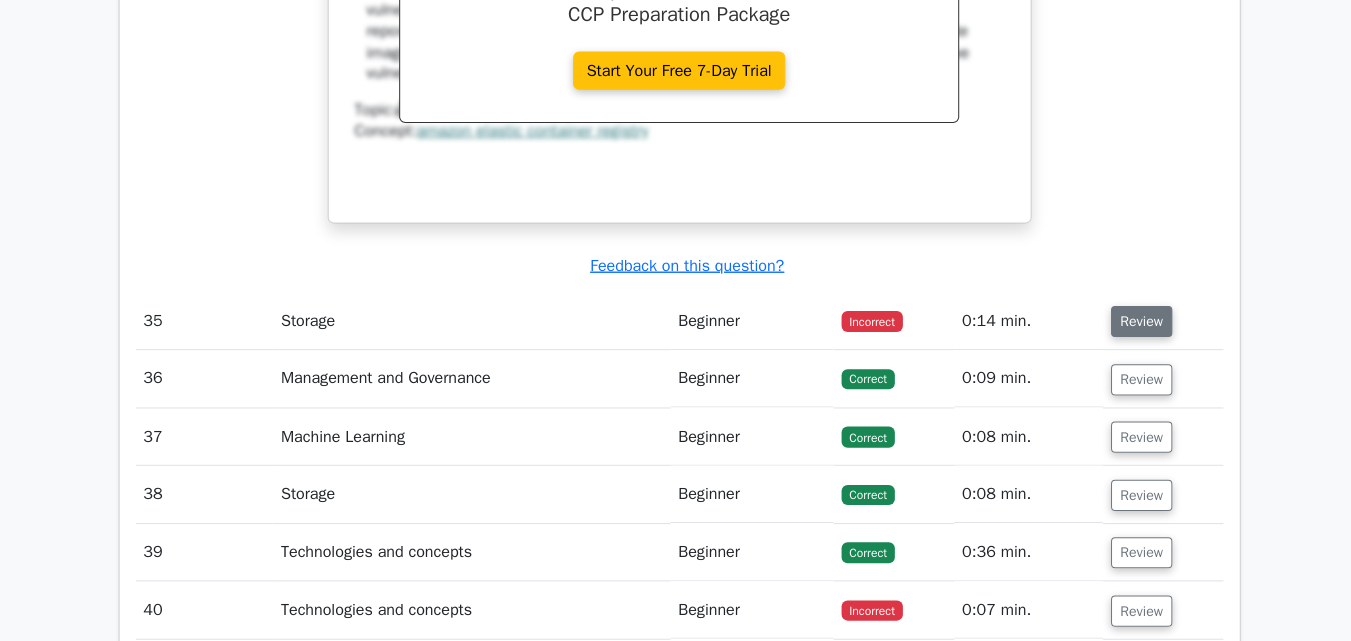 scroll, scrollTop: 22365, scrollLeft: 0, axis: vertical 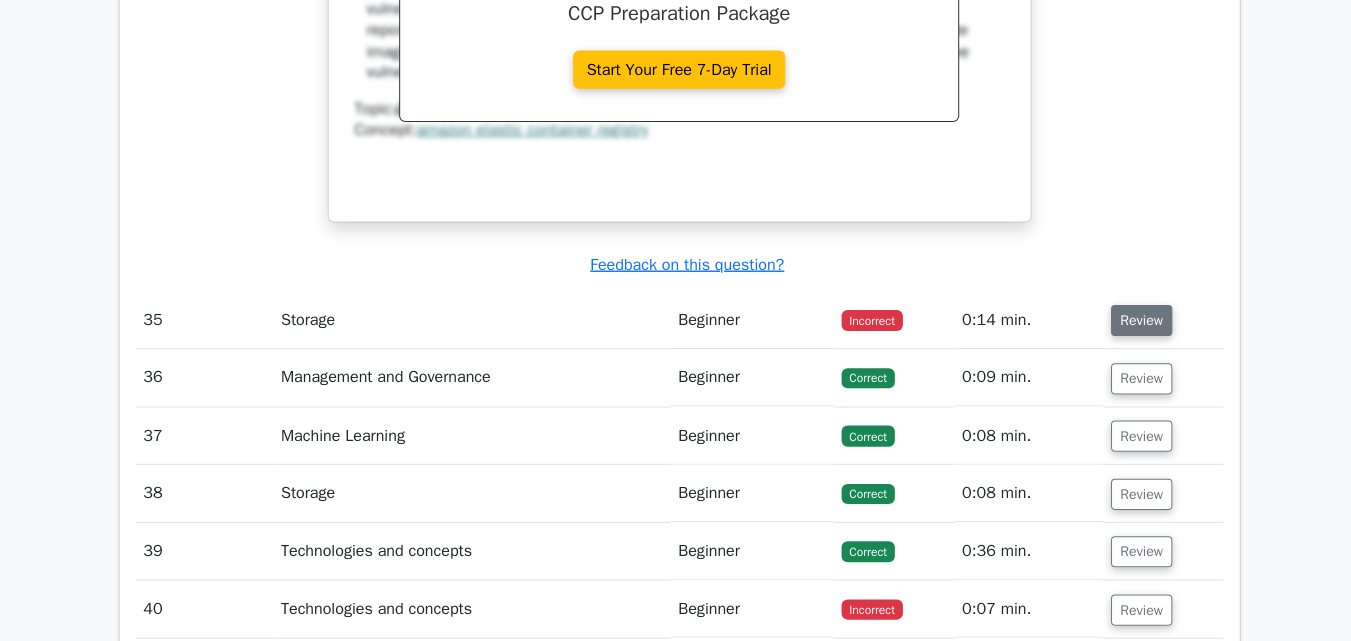 click on "Review" at bounding box center [1135, 321] 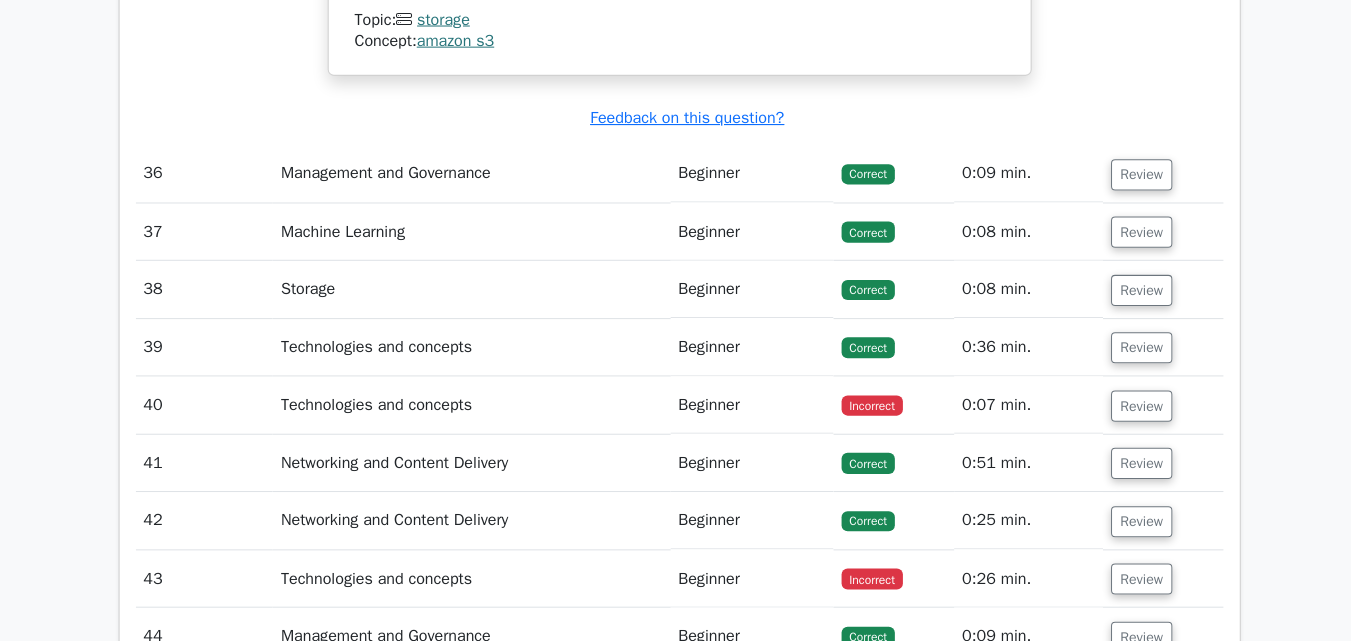 scroll, scrollTop: 23489, scrollLeft: 0, axis: vertical 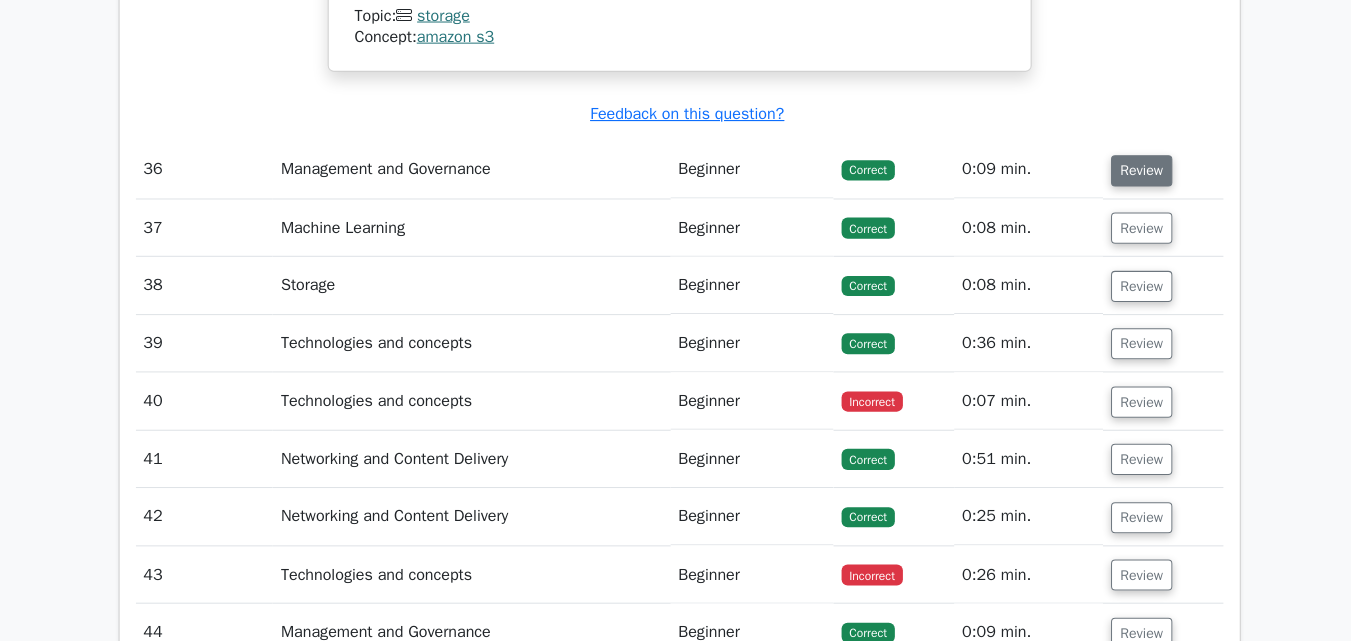 click on "Review" at bounding box center (1135, 172) 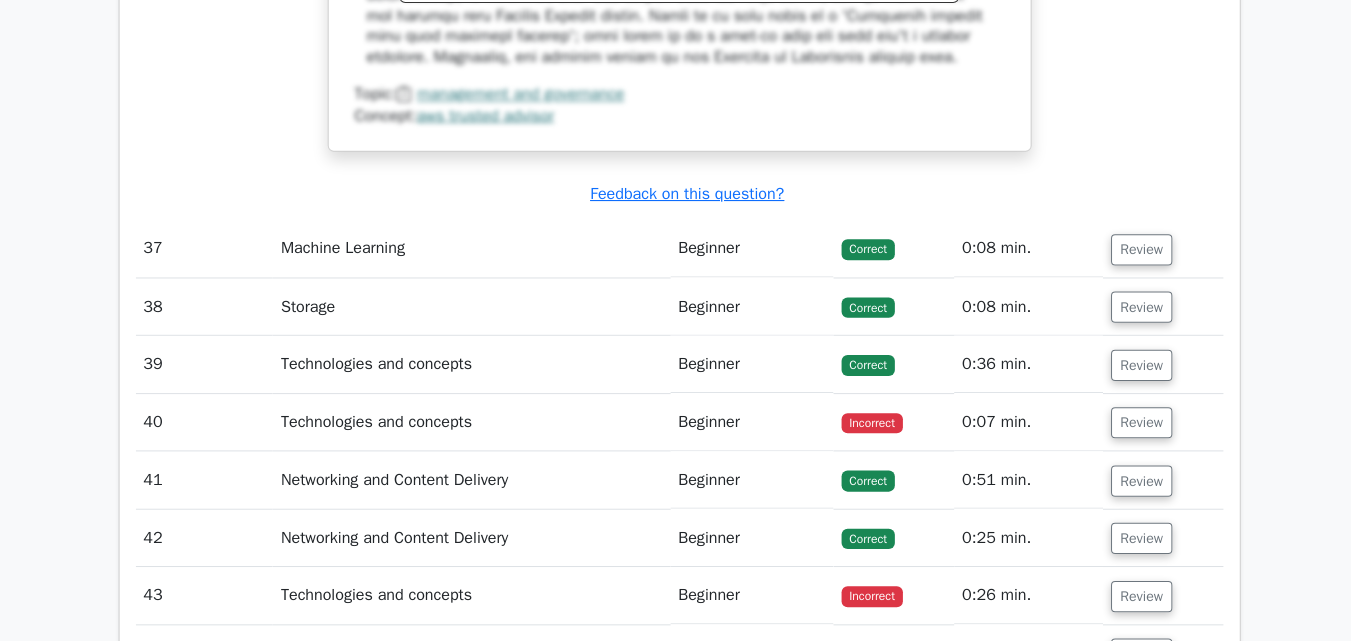 scroll, scrollTop: 24323, scrollLeft: 0, axis: vertical 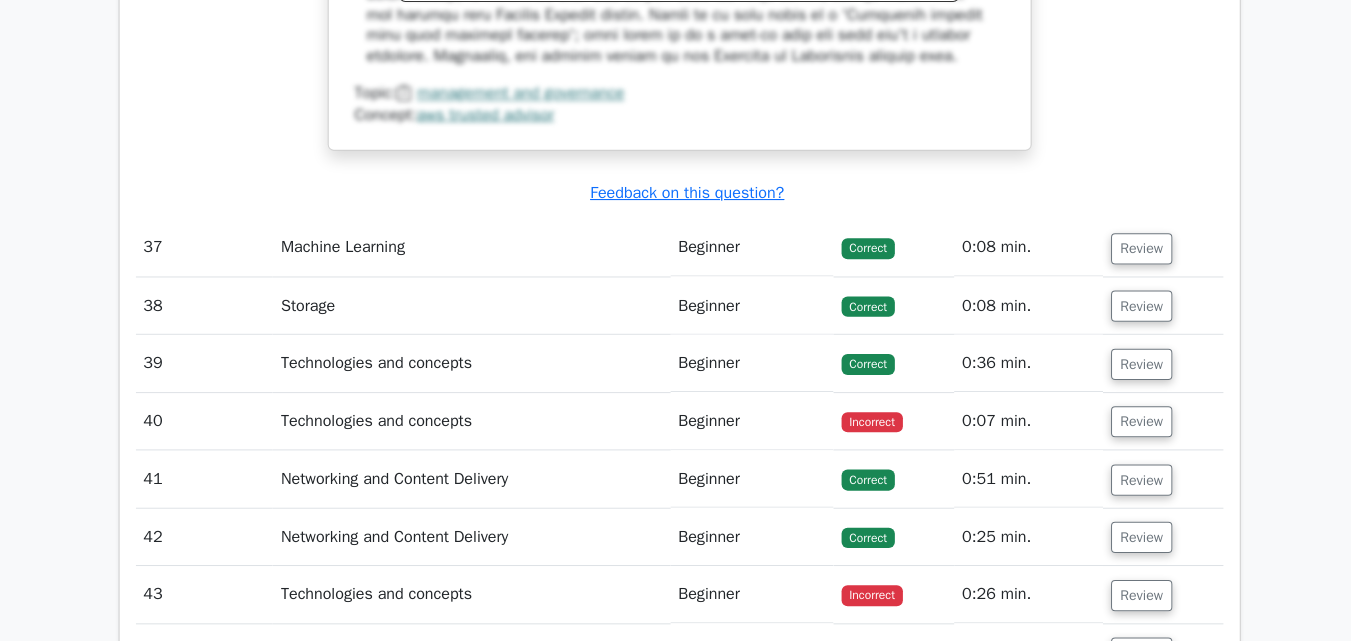 click on "Review" at bounding box center (1156, 249) 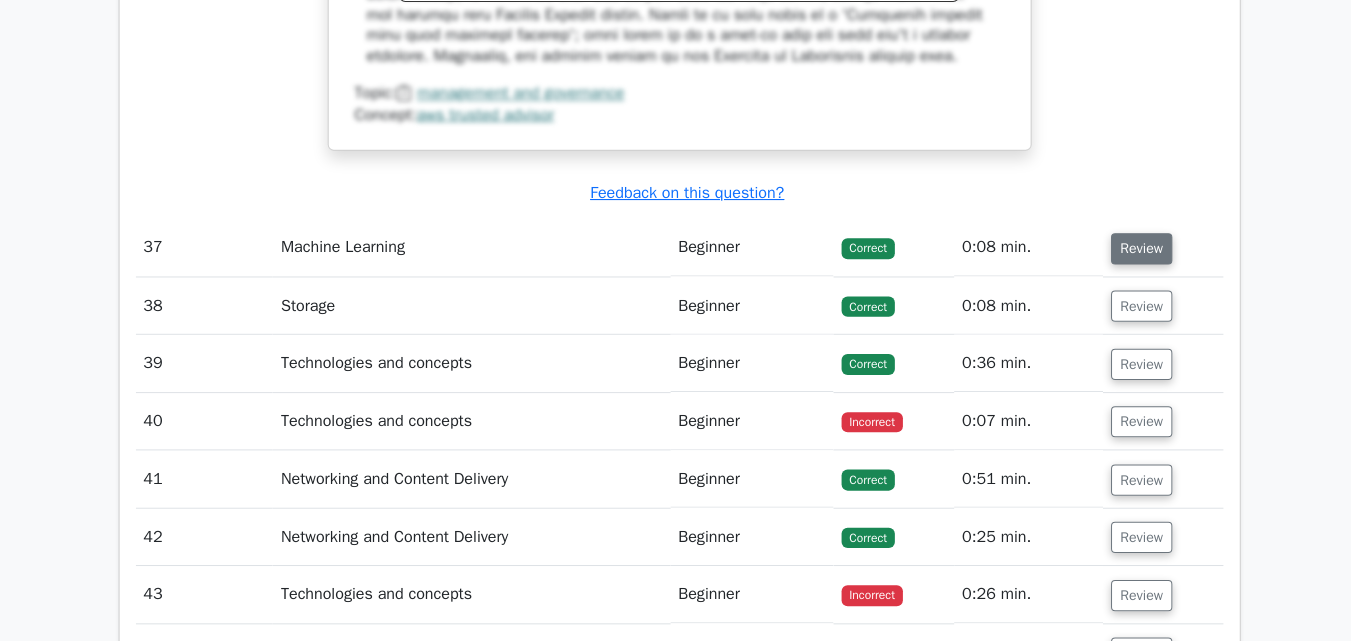 click on "Review" at bounding box center [1135, 250] 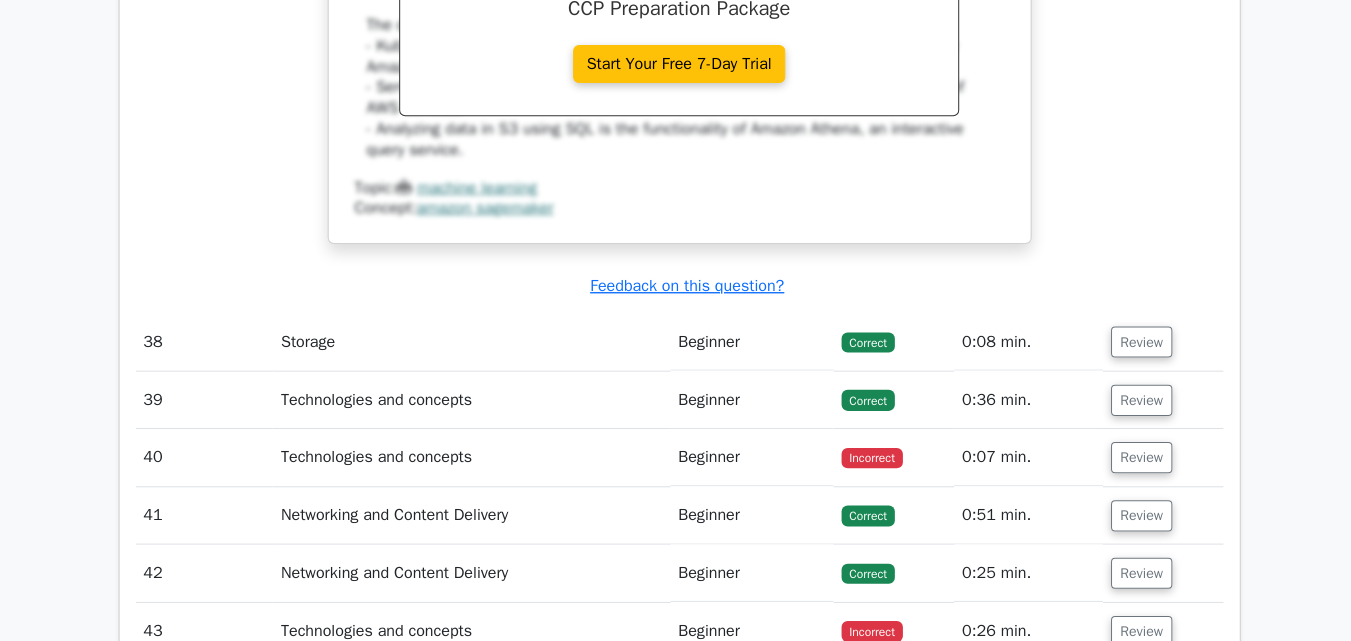 scroll, scrollTop: 25194, scrollLeft: 0, axis: vertical 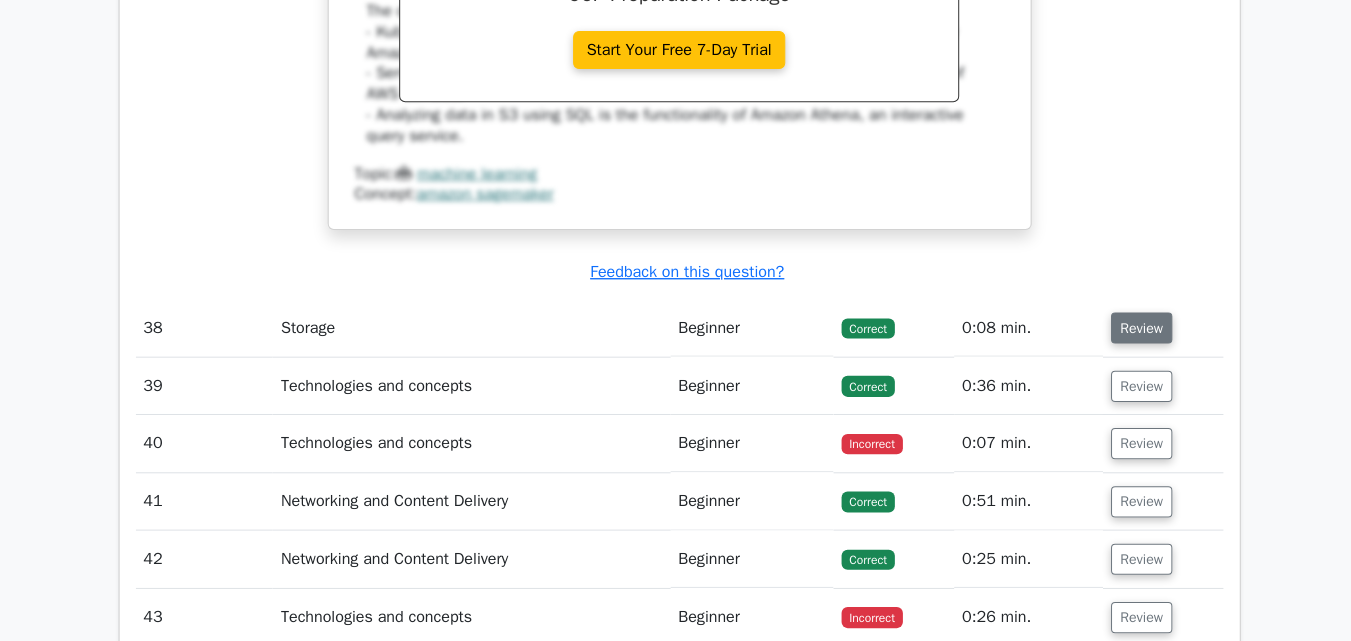 click on "Review" at bounding box center (1135, 329) 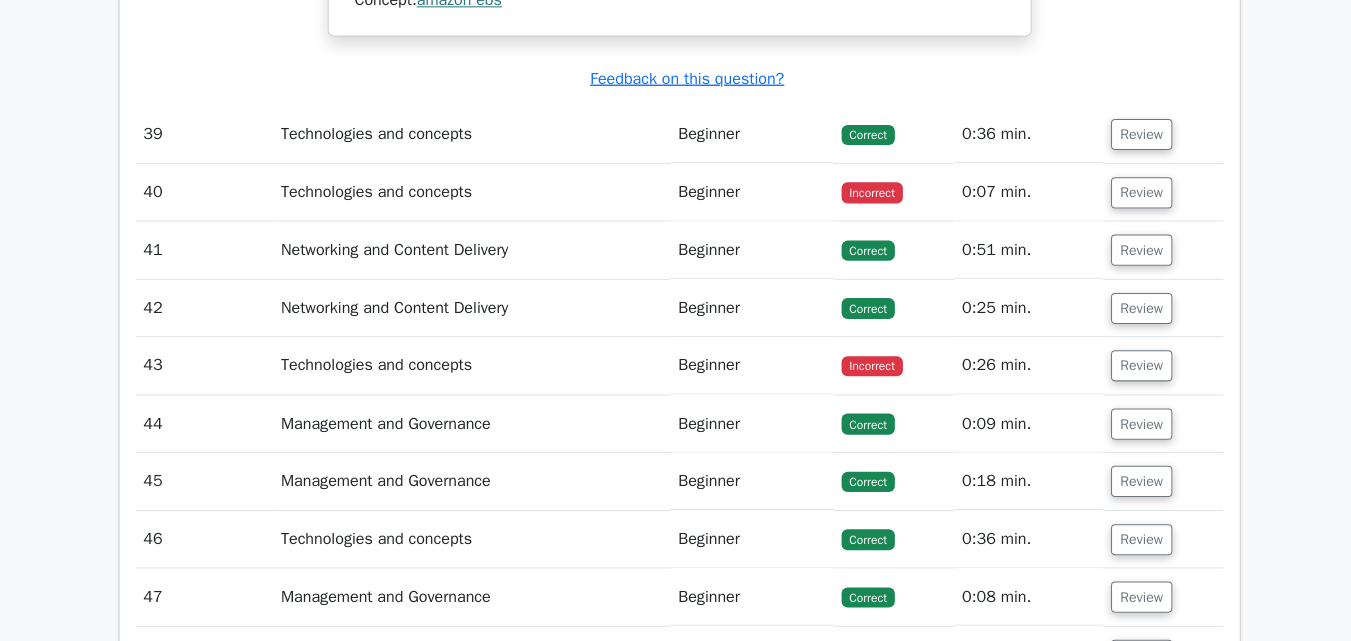 scroll, scrollTop: 26217, scrollLeft: 0, axis: vertical 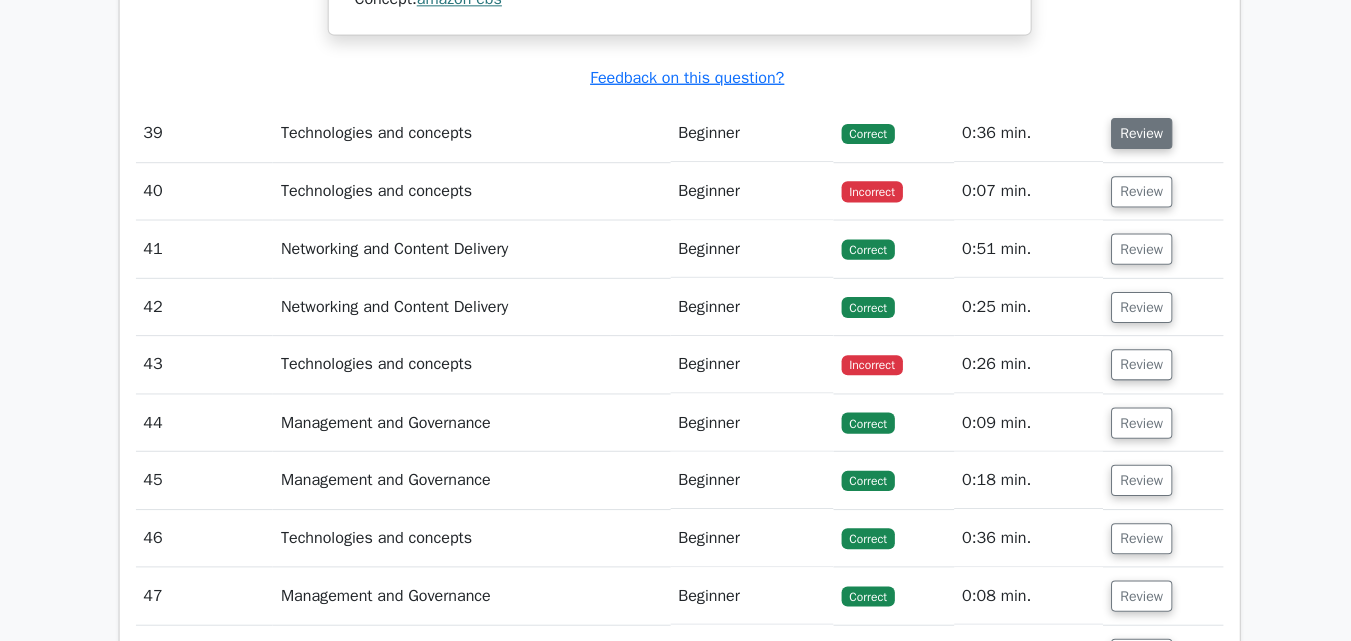 click on "Review" at bounding box center (1135, 135) 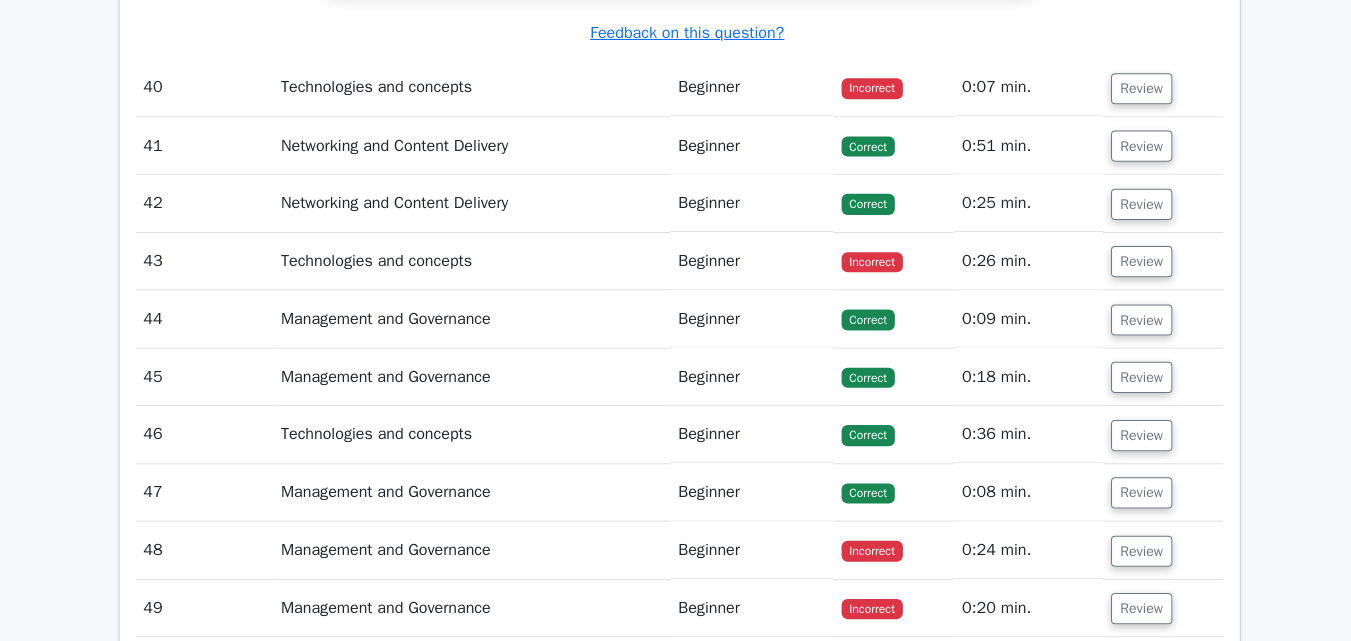 scroll, scrollTop: 27213, scrollLeft: 0, axis: vertical 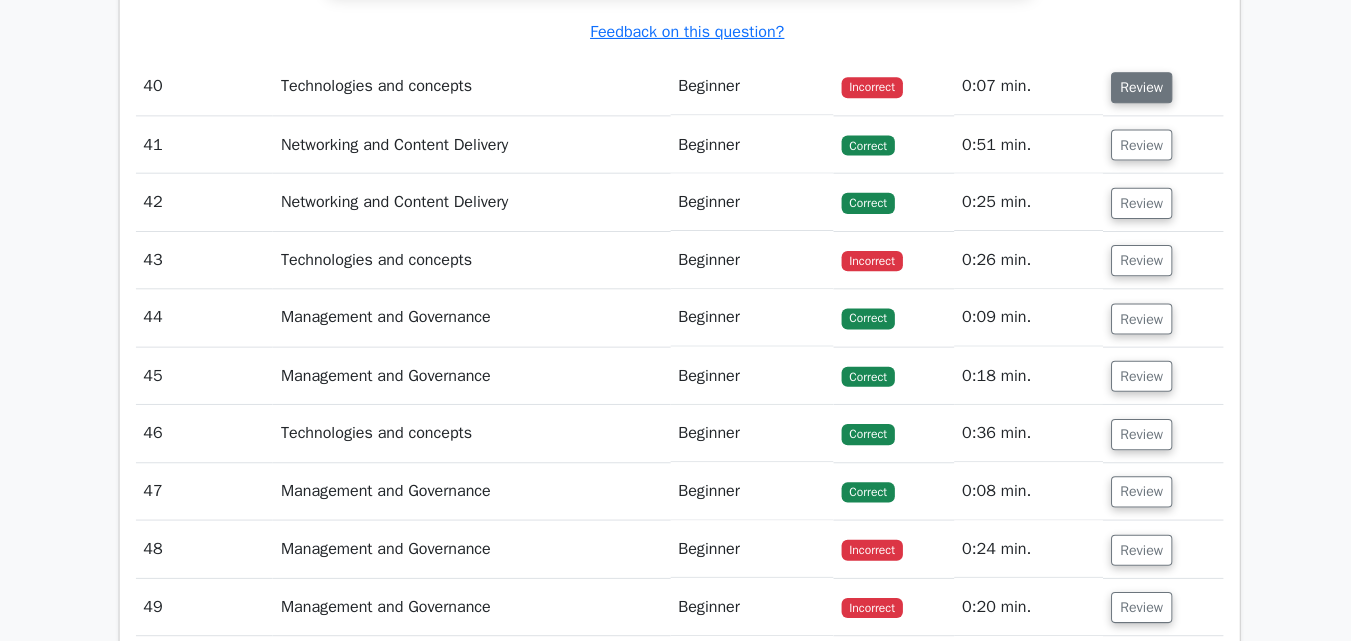 click on "Review" at bounding box center (1135, 87) 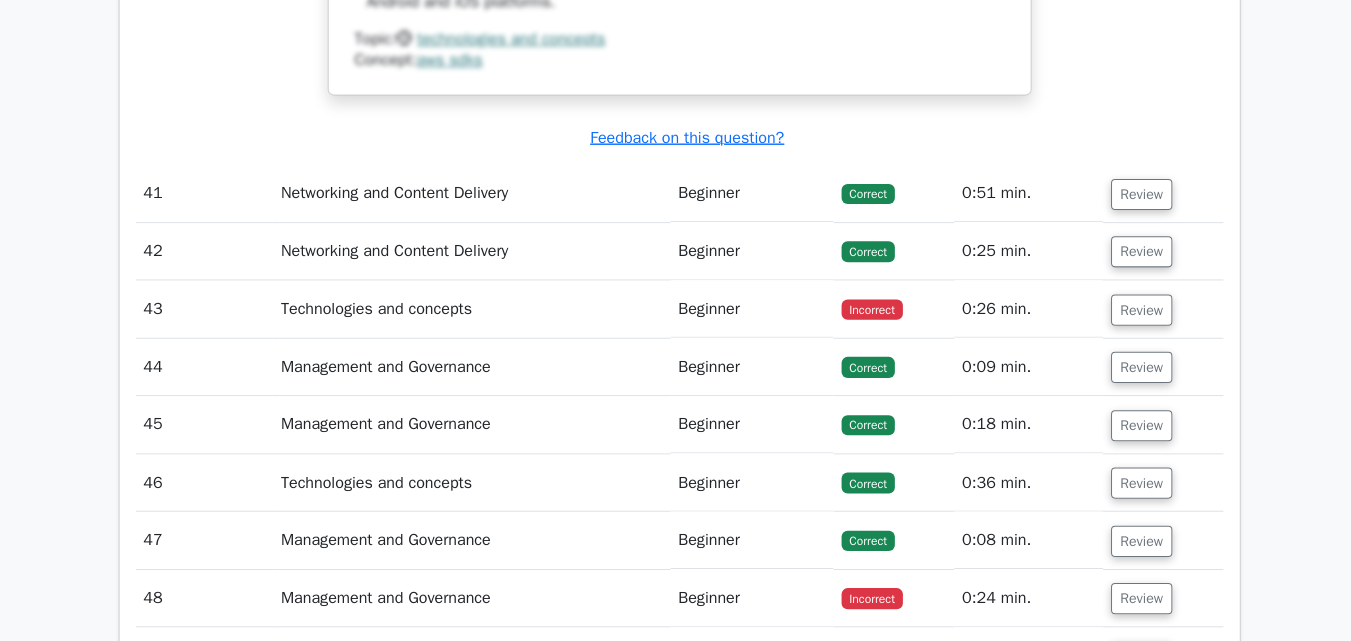 scroll, scrollTop: 27976, scrollLeft: 0, axis: vertical 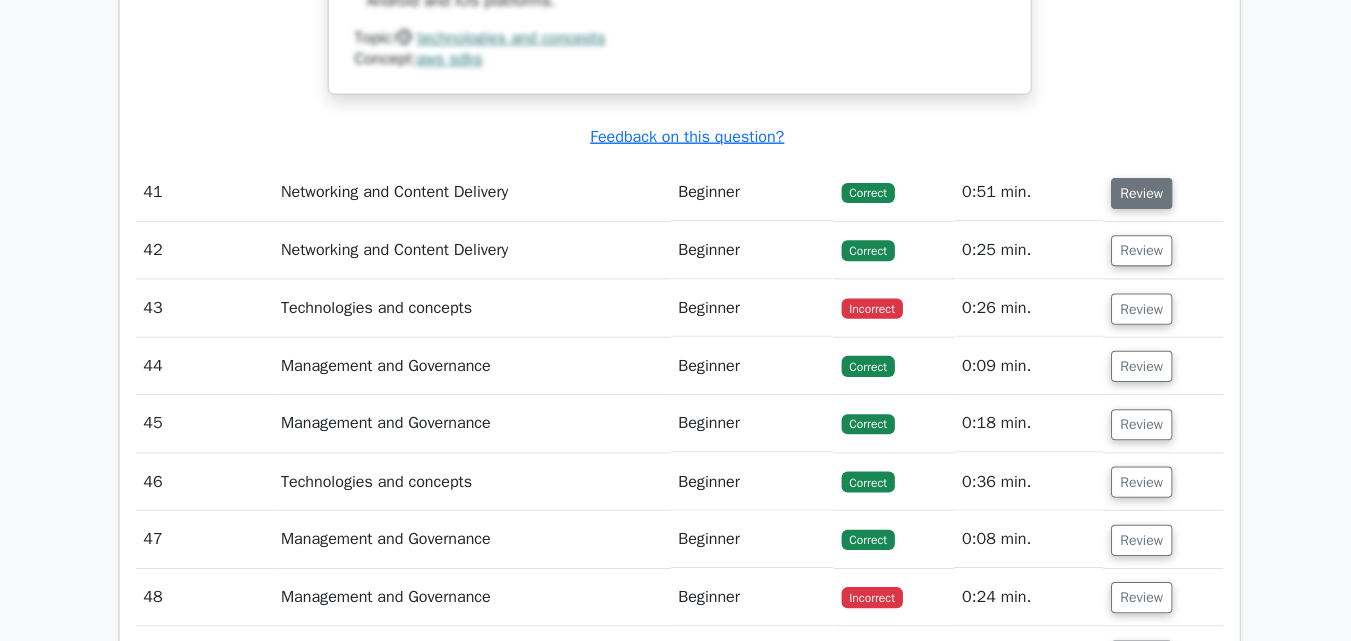 click on "Review" at bounding box center [1135, 195] 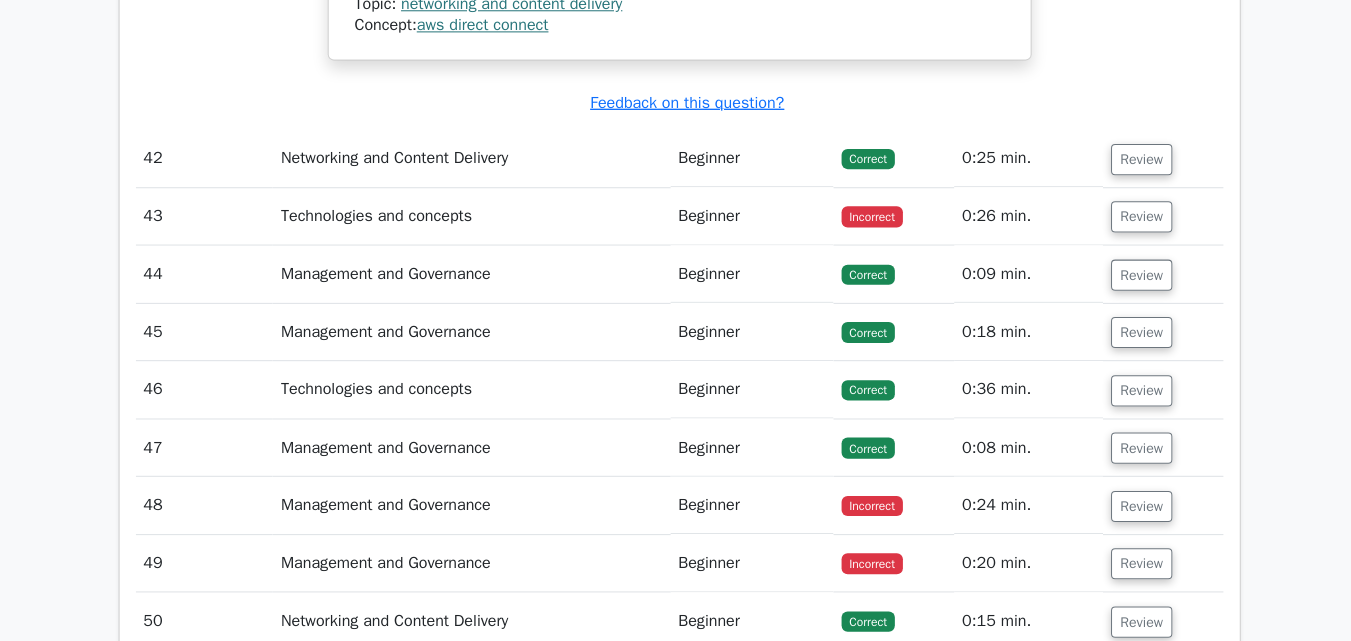scroll, scrollTop: 28944, scrollLeft: 0, axis: vertical 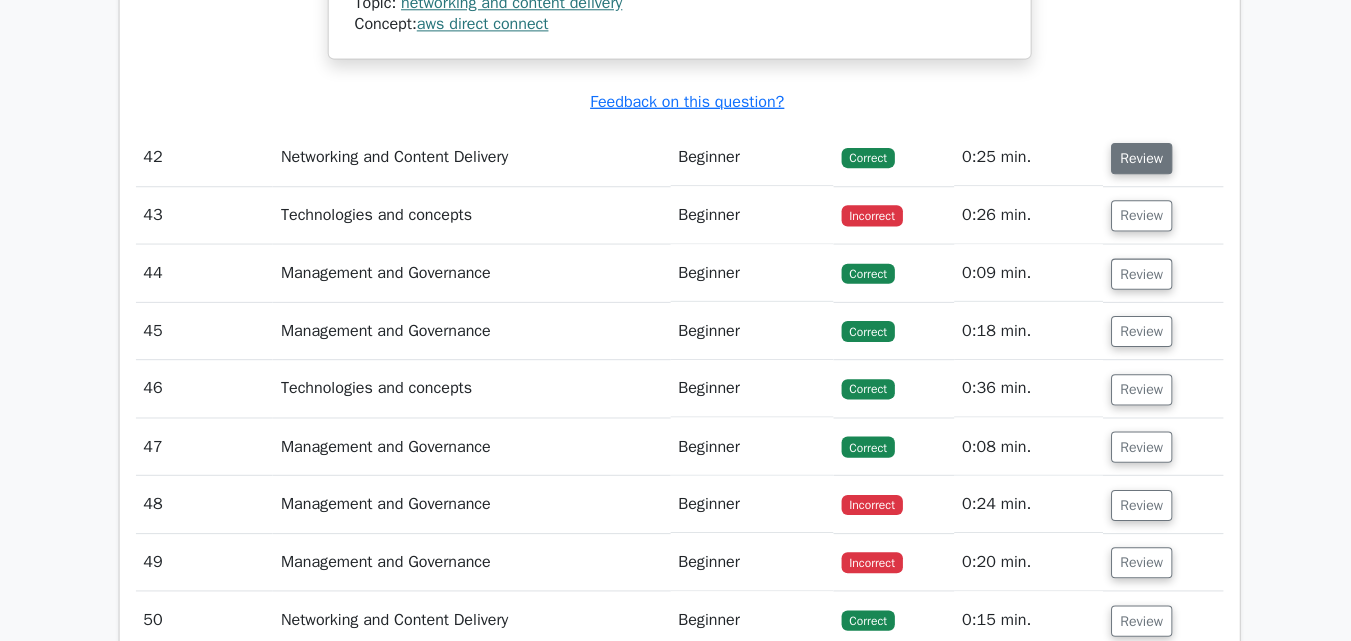 click on "Review" at bounding box center [1135, 160] 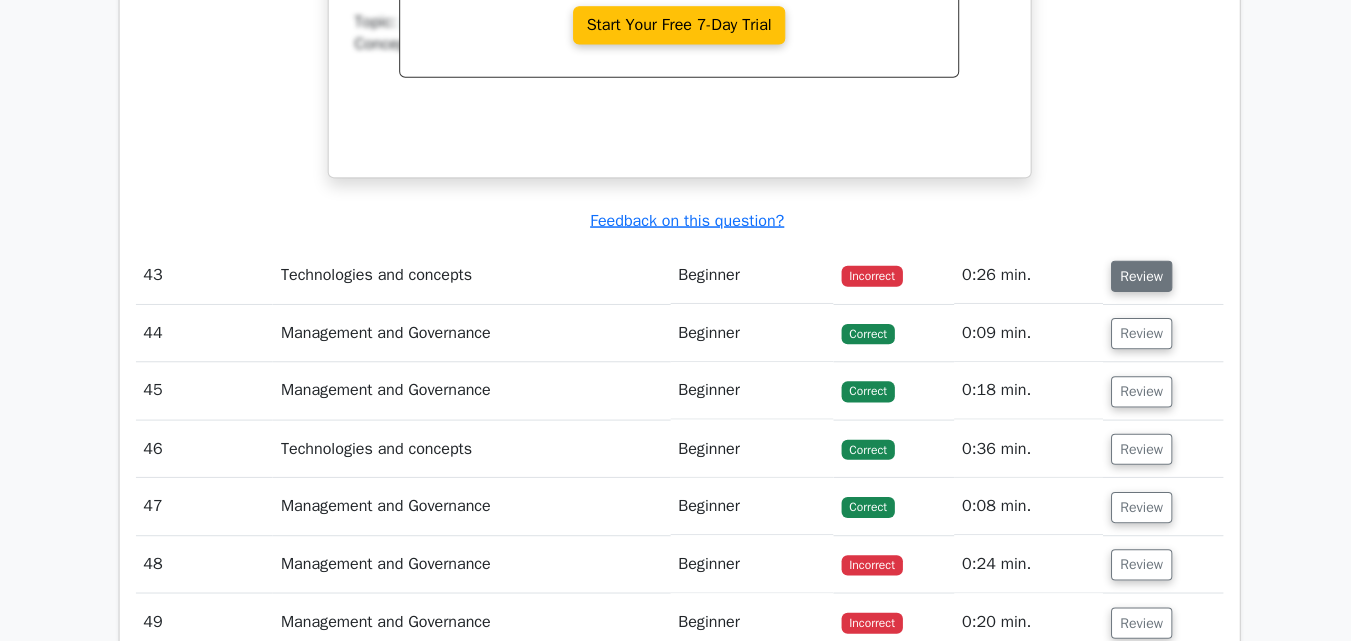 scroll, scrollTop: 29692, scrollLeft: 0, axis: vertical 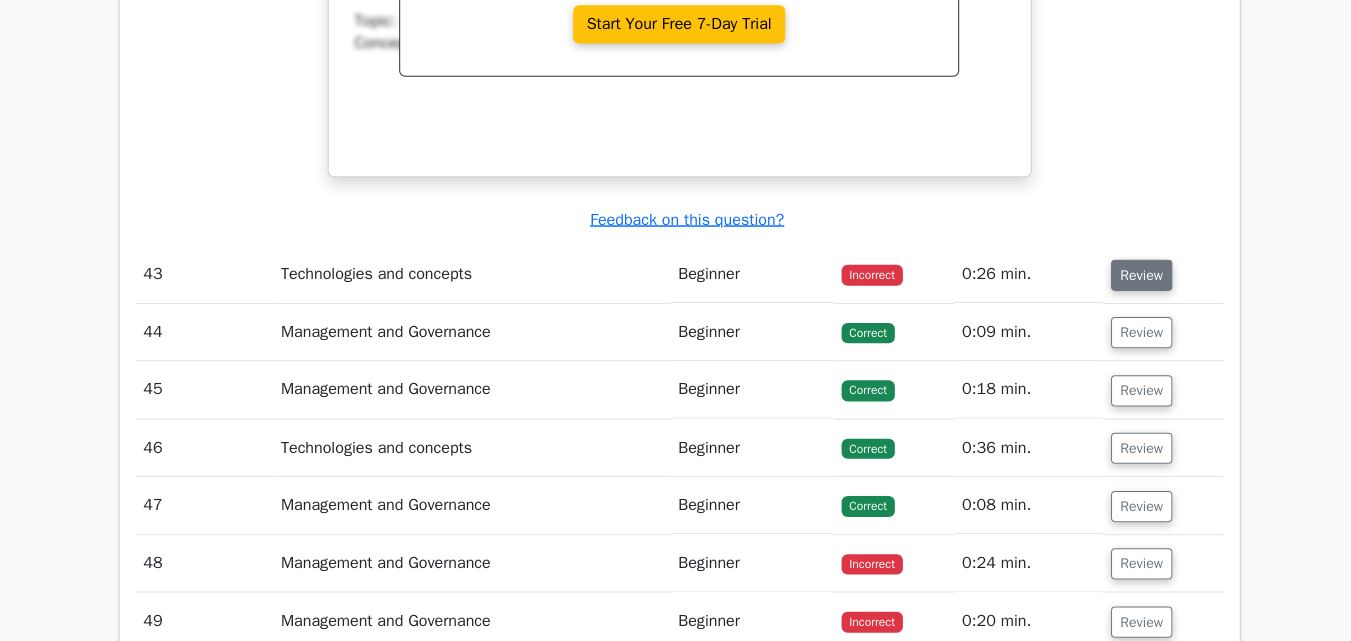 click on "Review" at bounding box center [1135, 276] 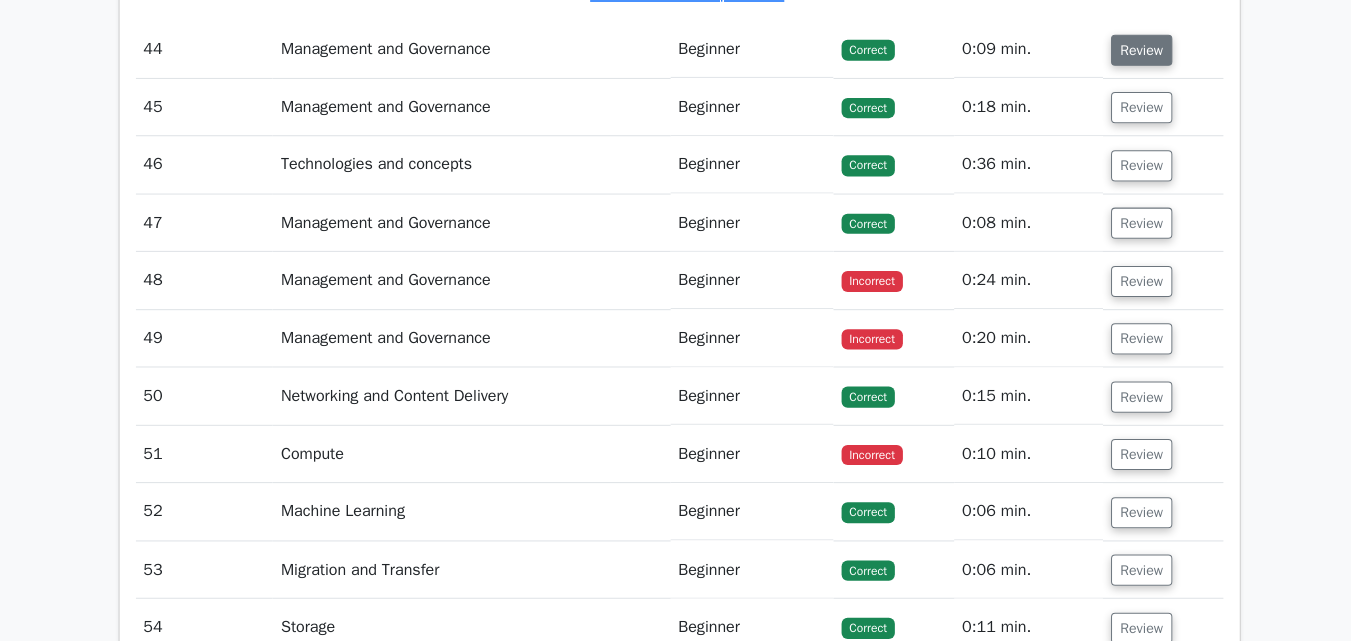 scroll, scrollTop: 30826, scrollLeft: 0, axis: vertical 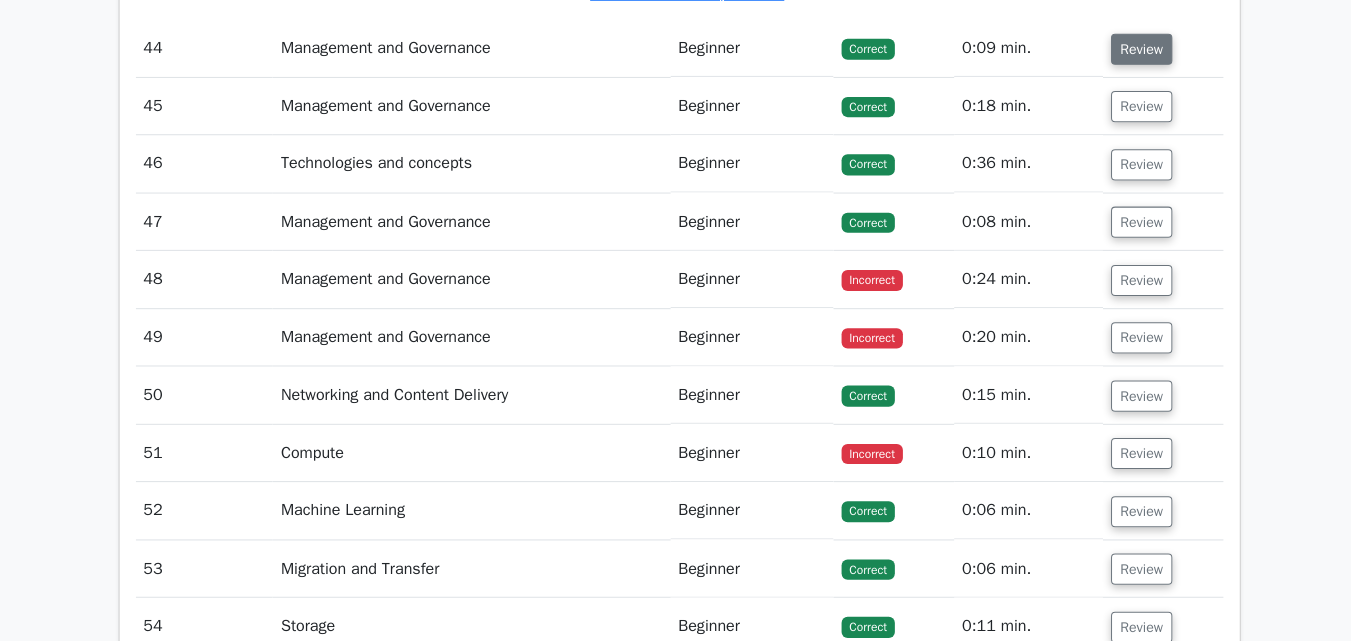 click on "Review" at bounding box center (1135, 51) 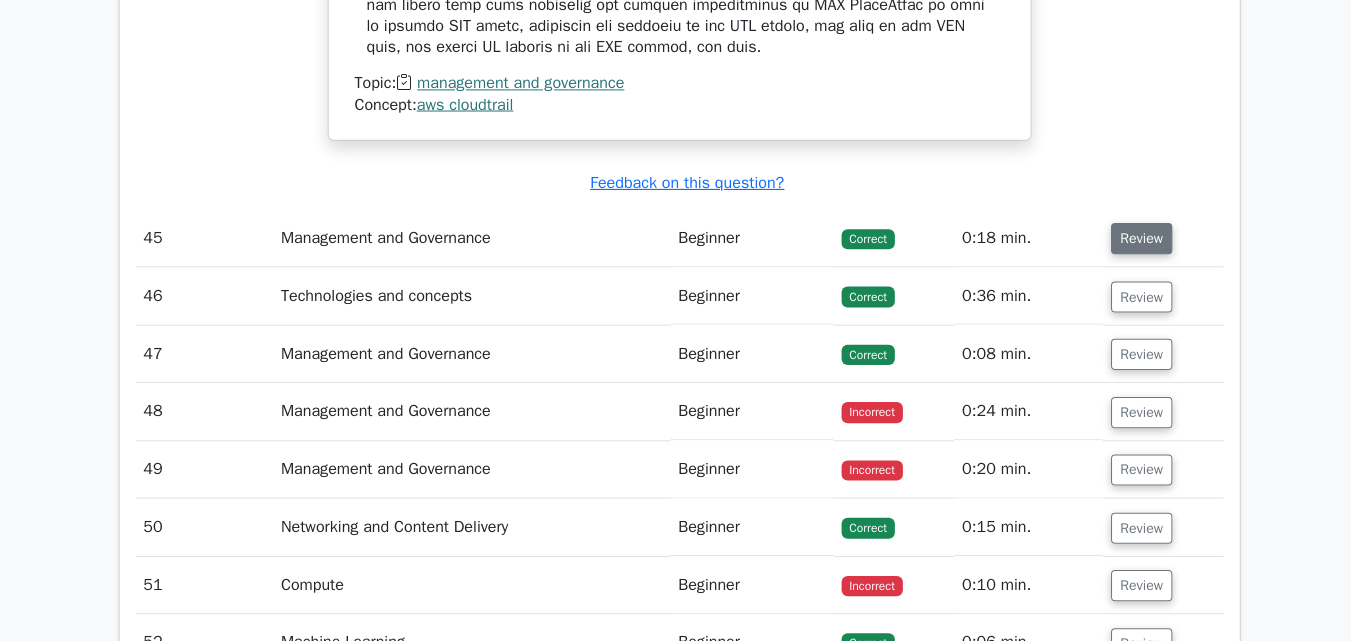 scroll, scrollTop: 31640, scrollLeft: 0, axis: vertical 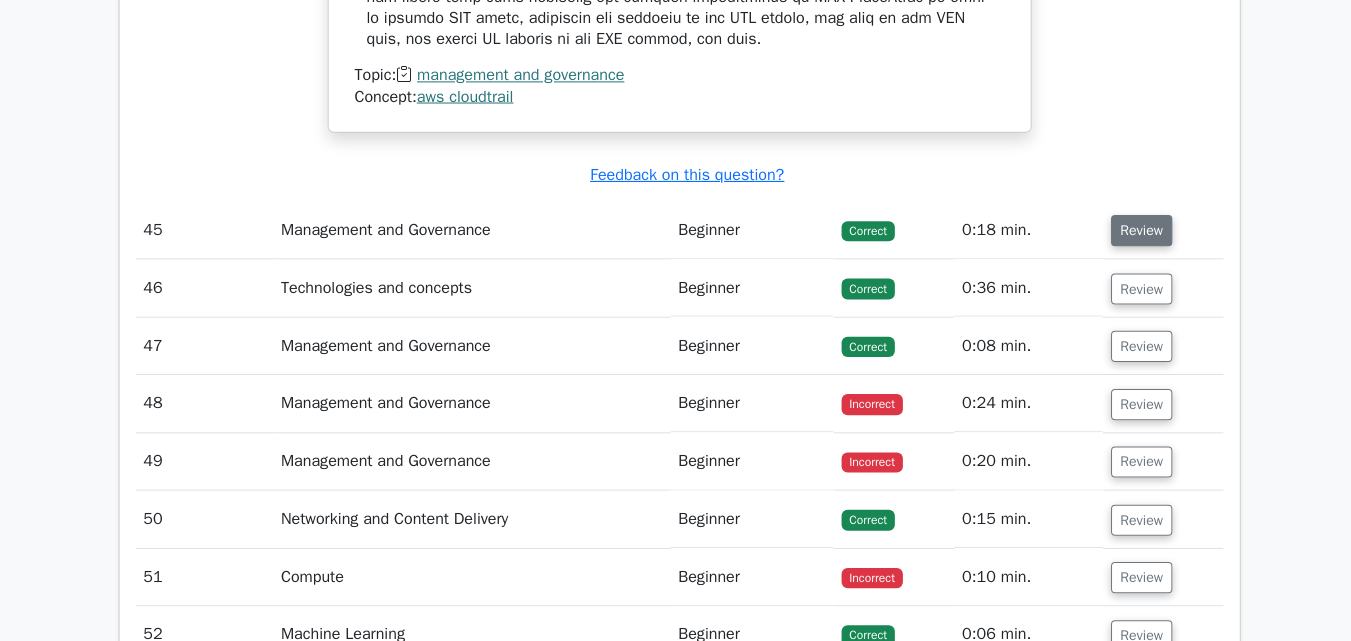 click on "Review" at bounding box center [1135, 232] 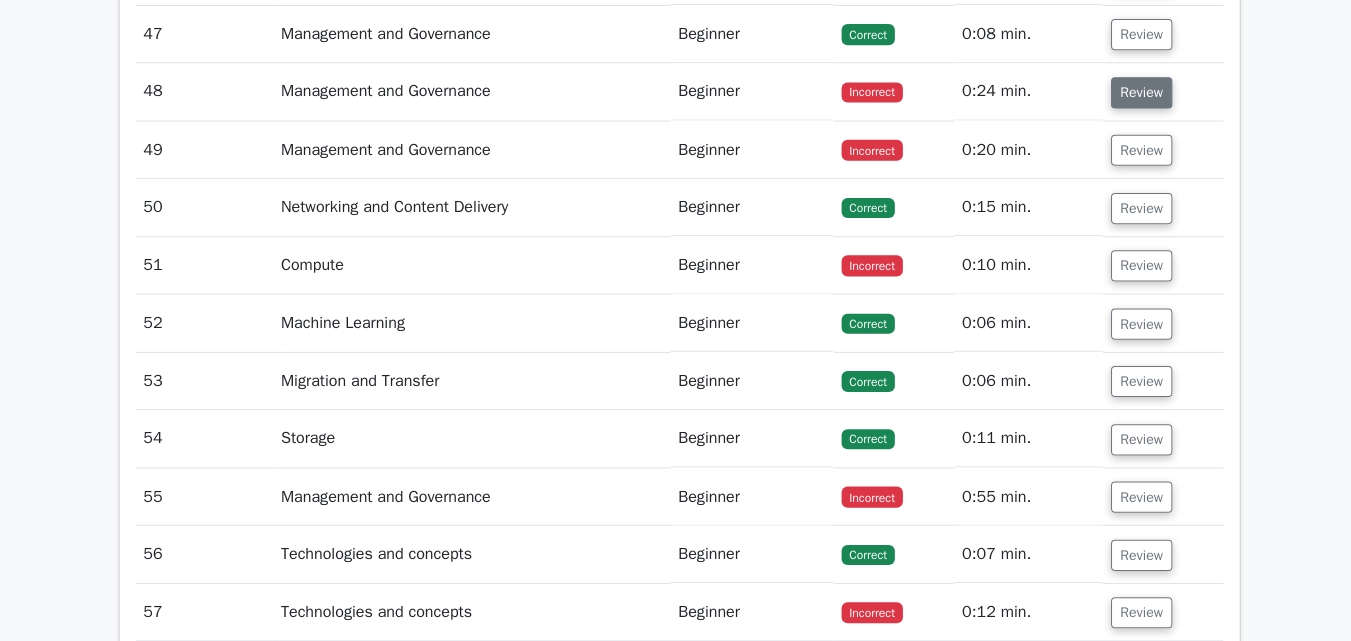 scroll, scrollTop: 32747, scrollLeft: 0, axis: vertical 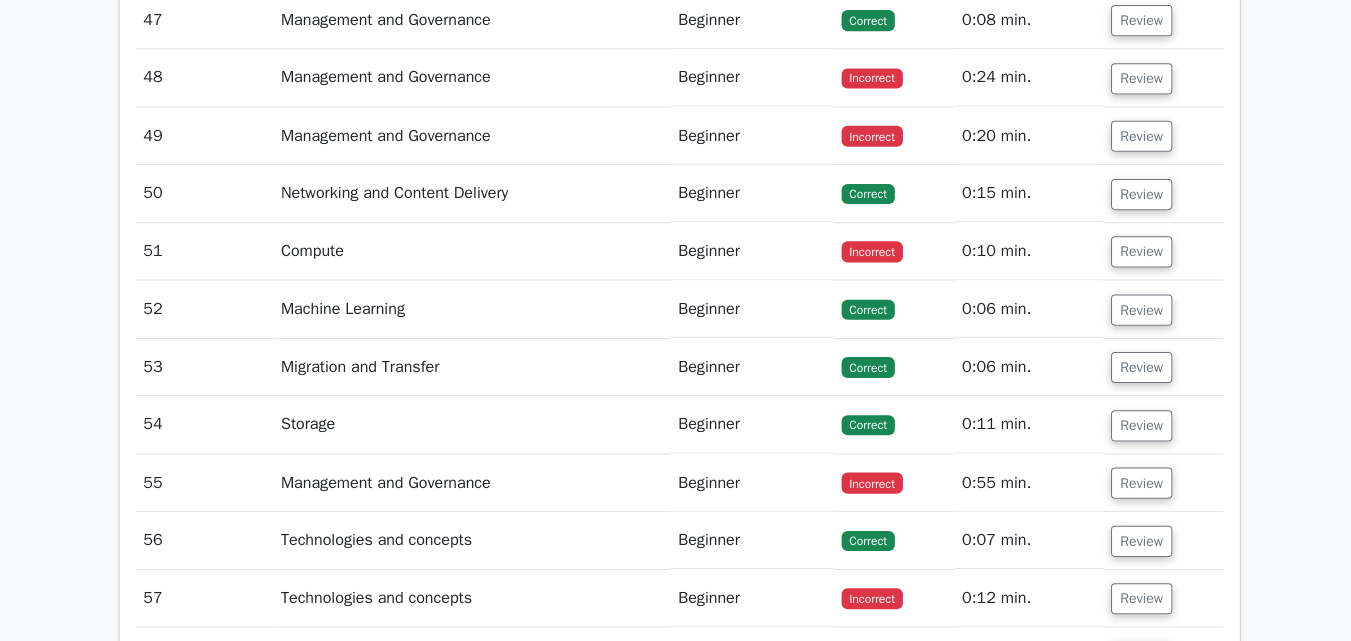 click on "Review" at bounding box center [1135, -34] 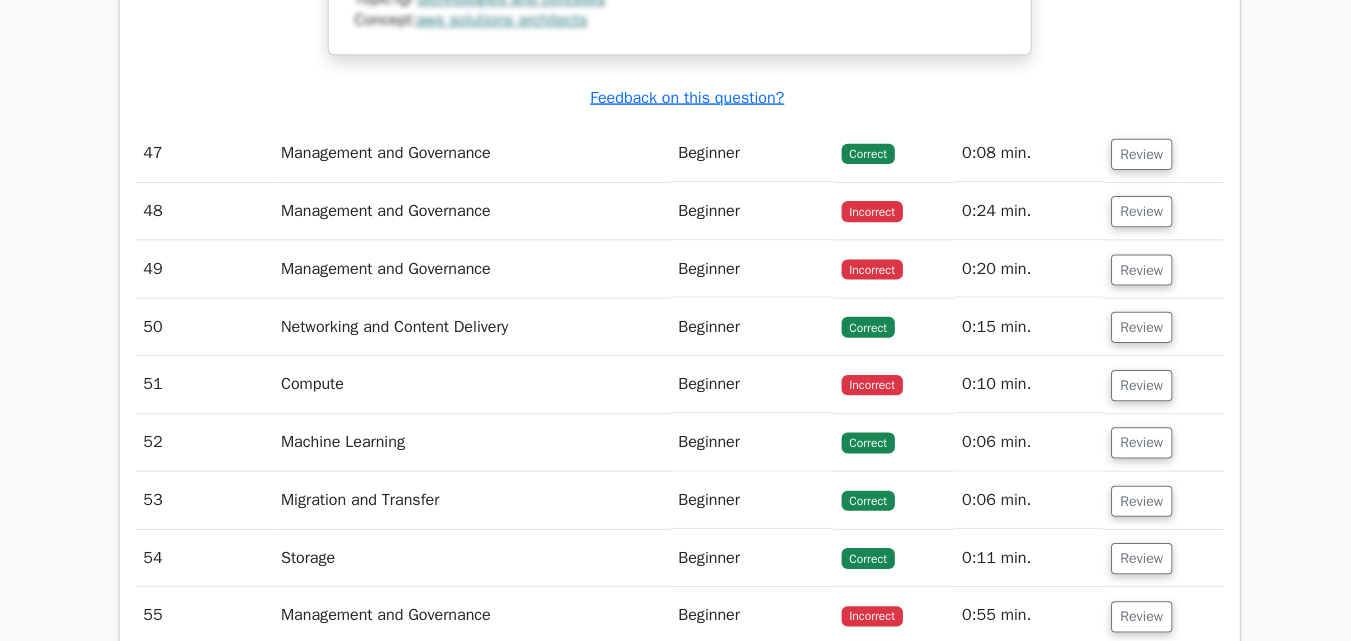 scroll, scrollTop: 33677, scrollLeft: 0, axis: vertical 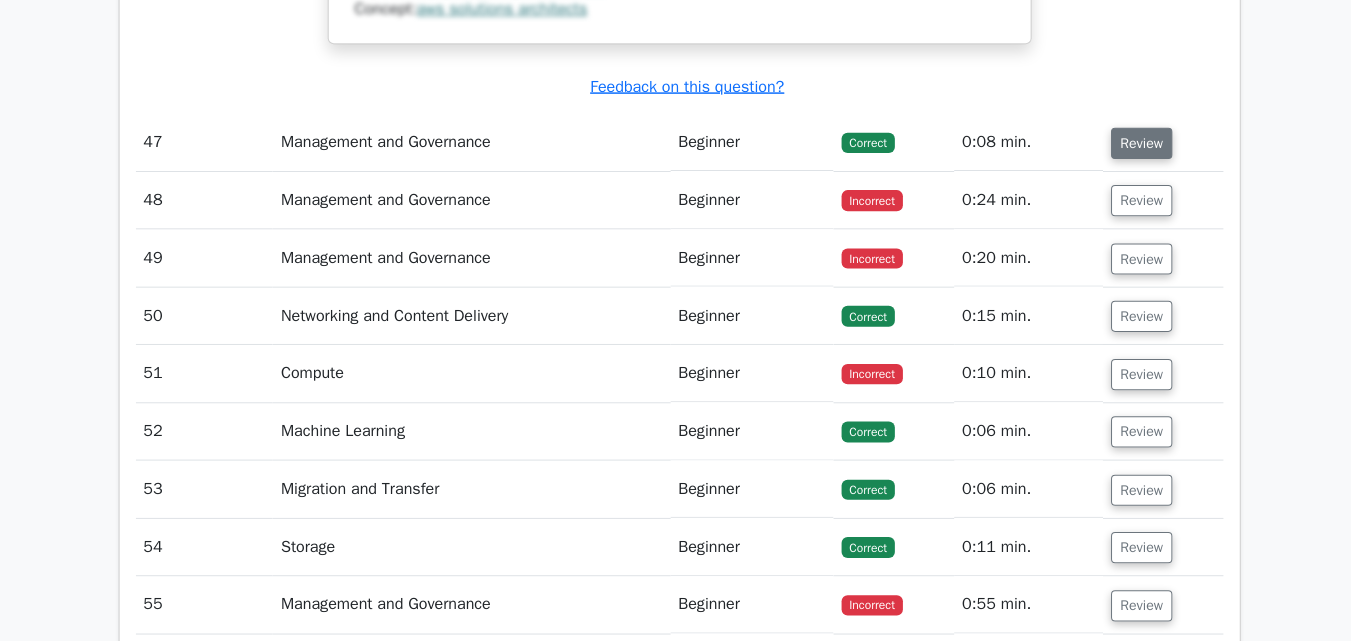 click on "Review" at bounding box center [1135, 145] 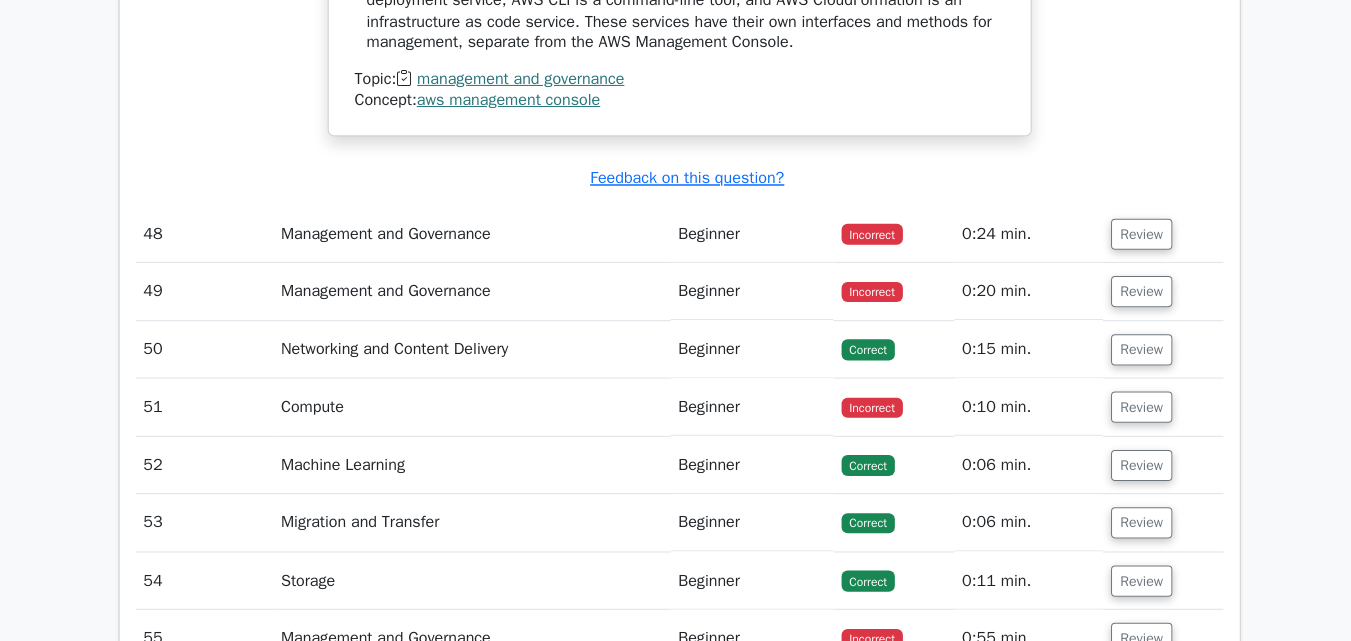 scroll, scrollTop: 34499, scrollLeft: 0, axis: vertical 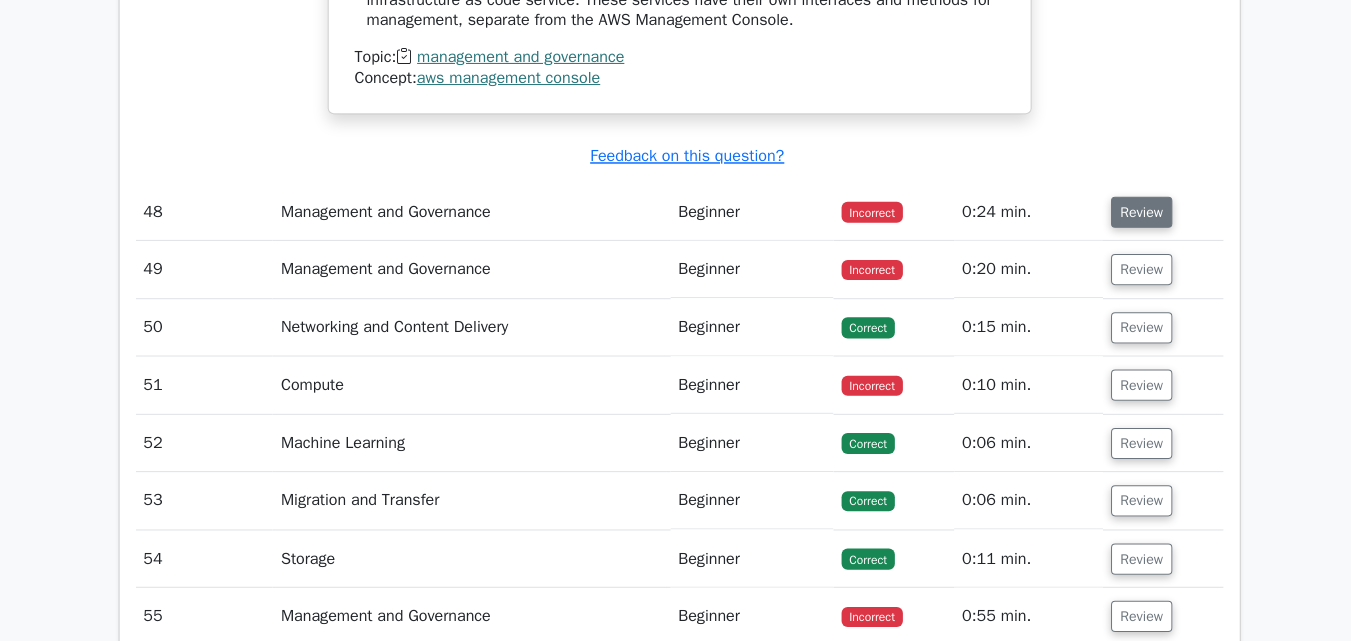 click on "Review" at bounding box center (1135, 214) 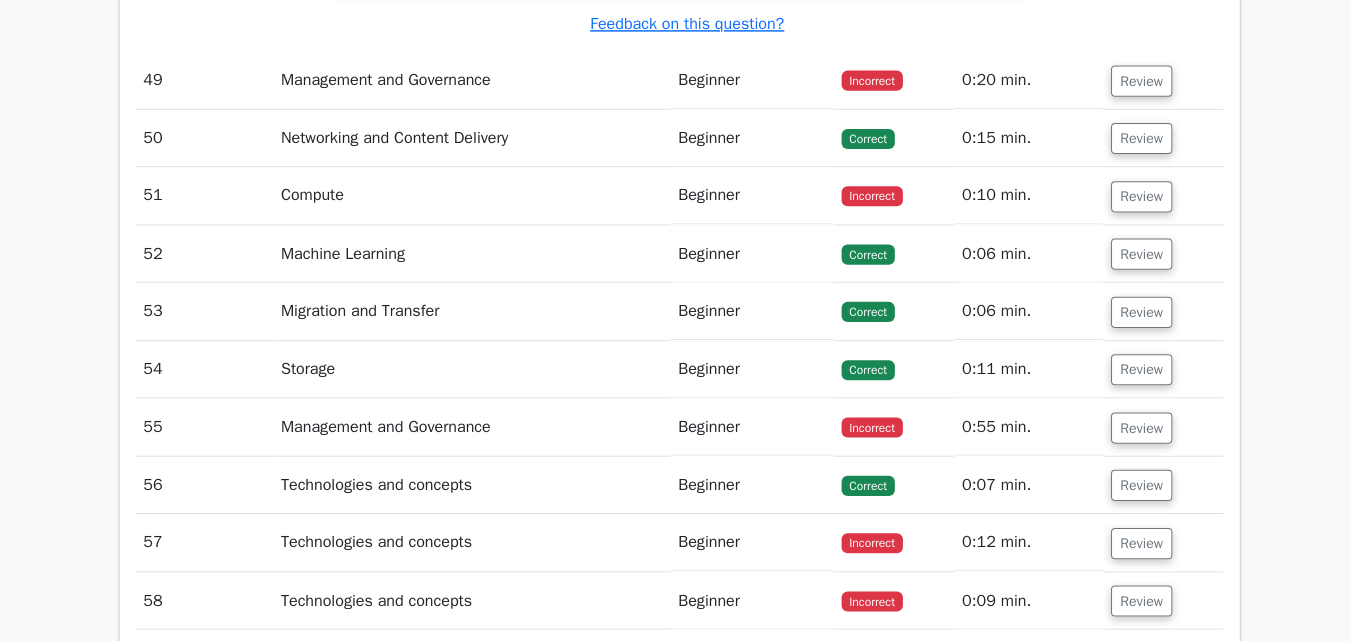 scroll, scrollTop: 35534, scrollLeft: 0, axis: vertical 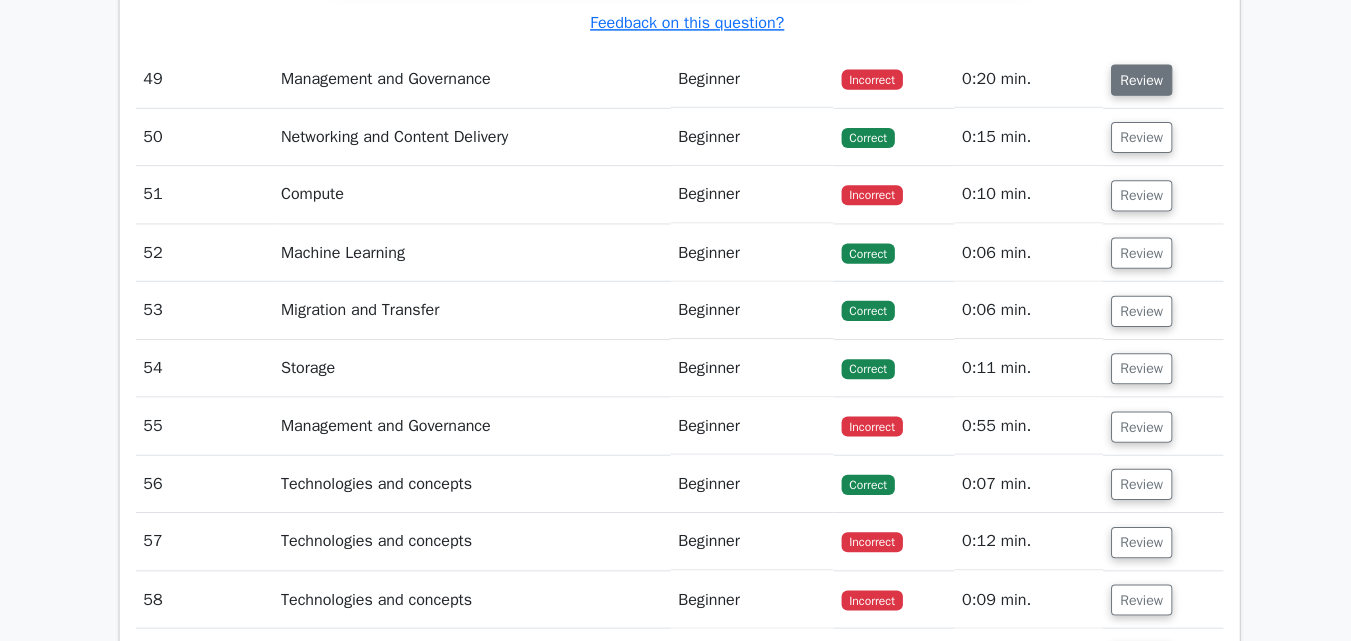 click on "Review" at bounding box center (1135, 82) 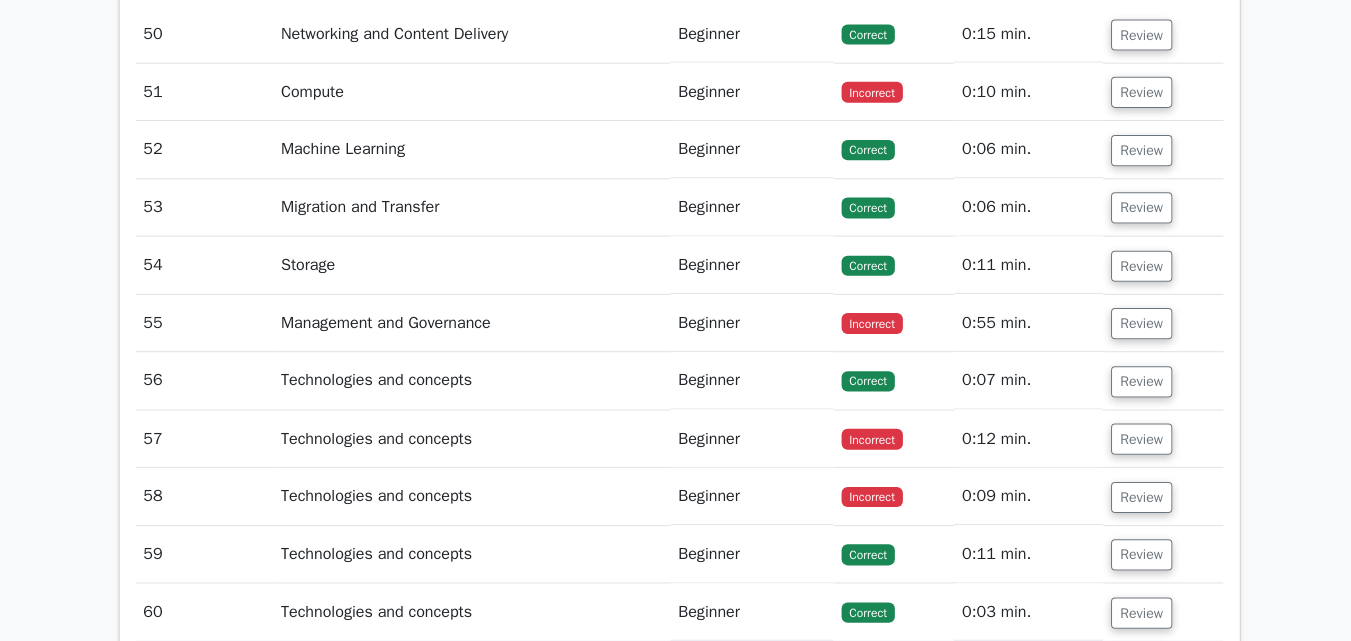 scroll, scrollTop: 36462, scrollLeft: 0, axis: vertical 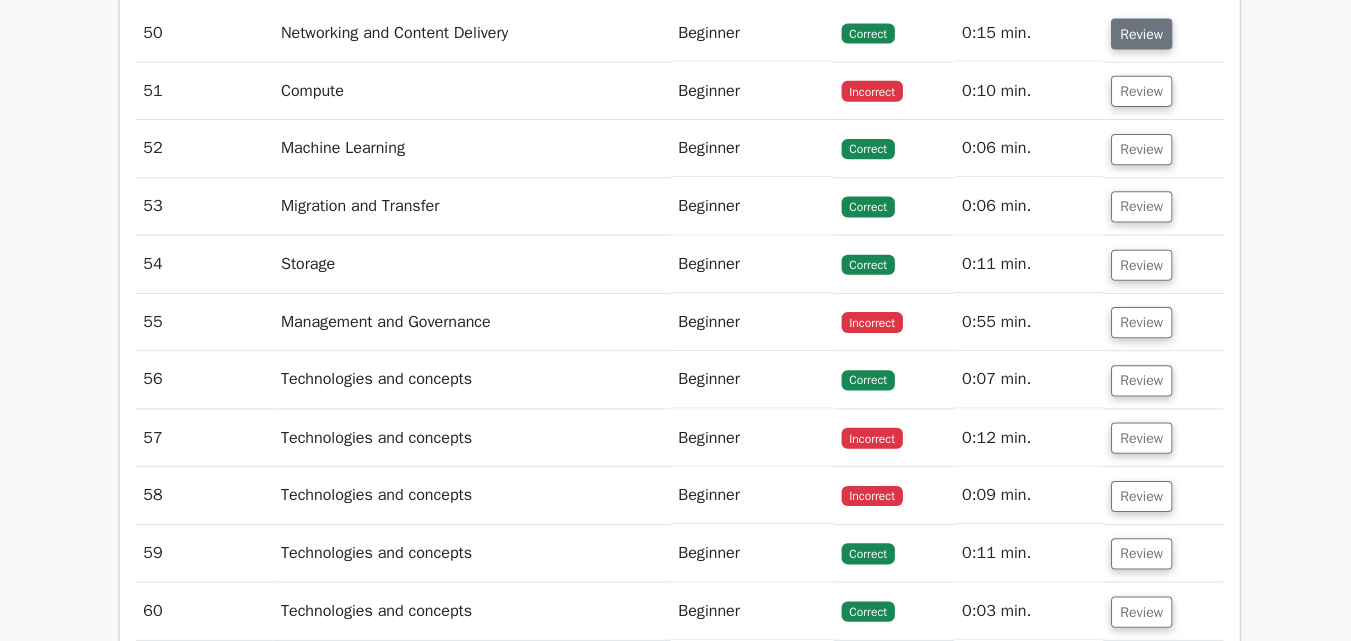 click on "Review" at bounding box center (1135, 36) 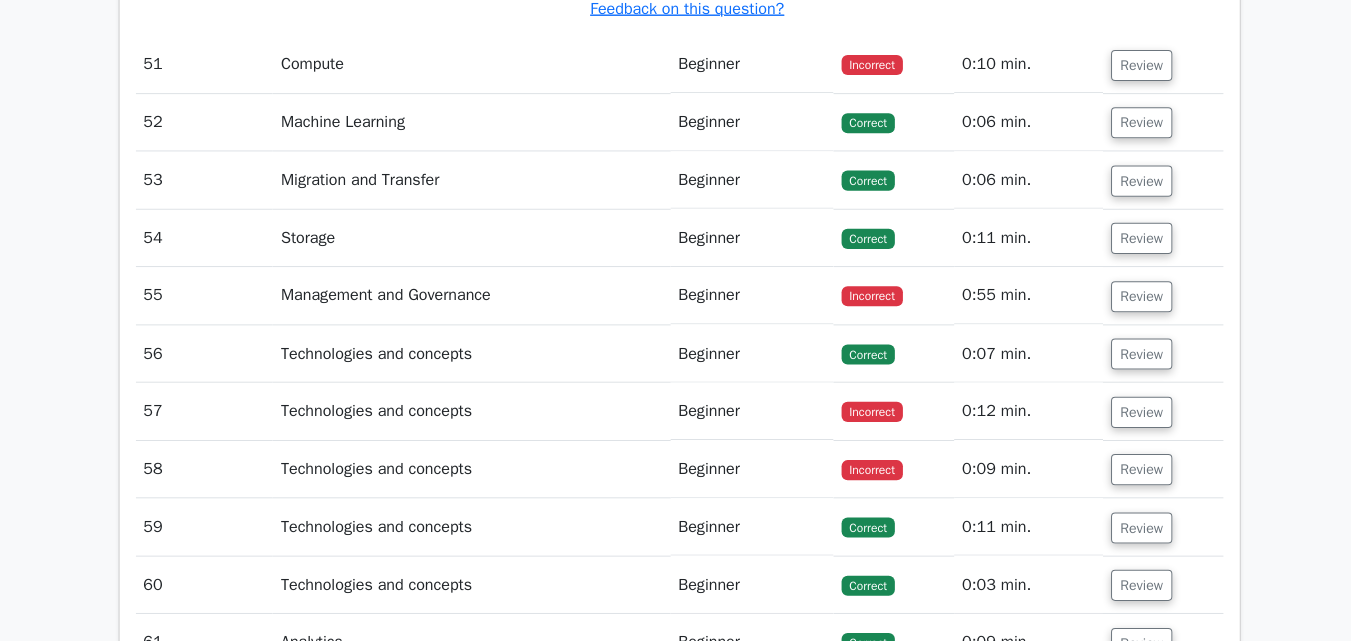 scroll, scrollTop: 37805, scrollLeft: 0, axis: vertical 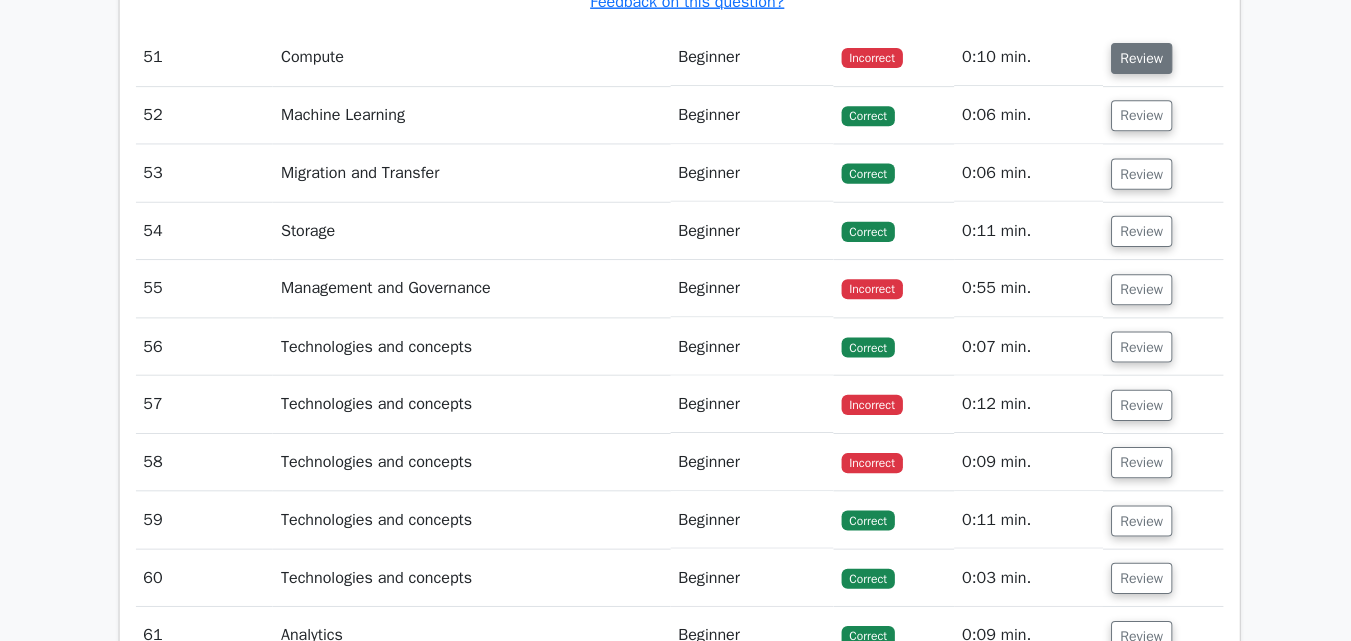 click on "Review" at bounding box center [1135, 61] 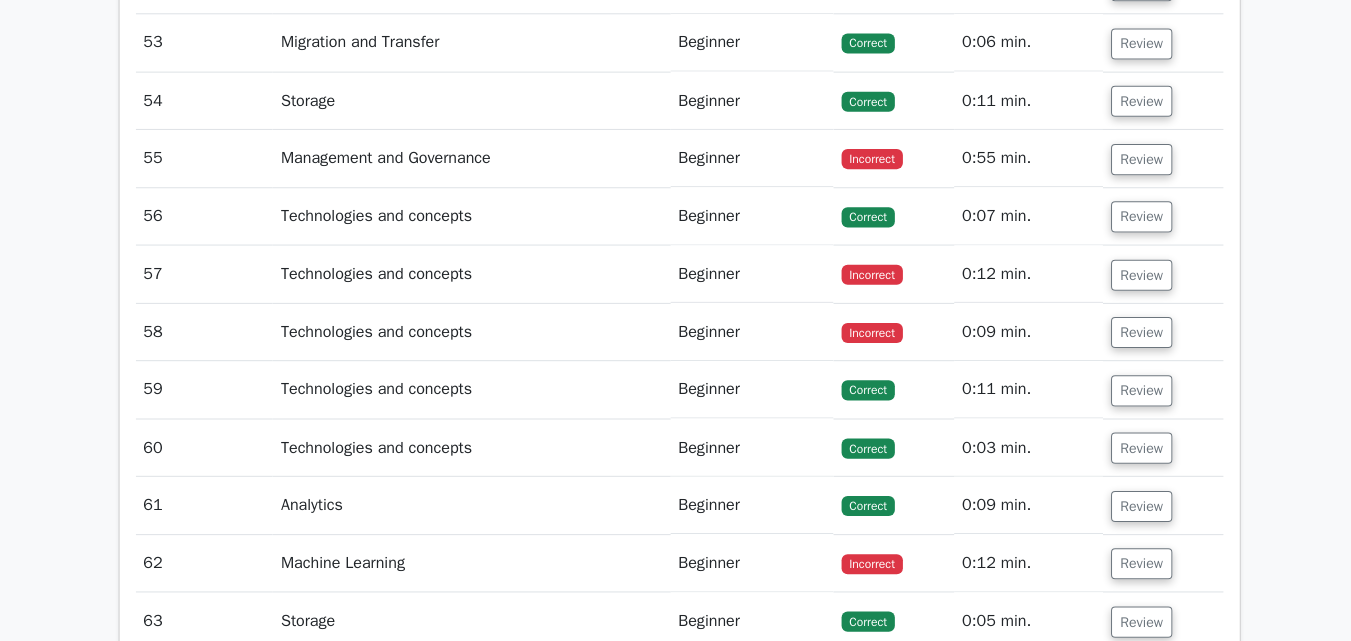 scroll, scrollTop: 38832, scrollLeft: 0, axis: vertical 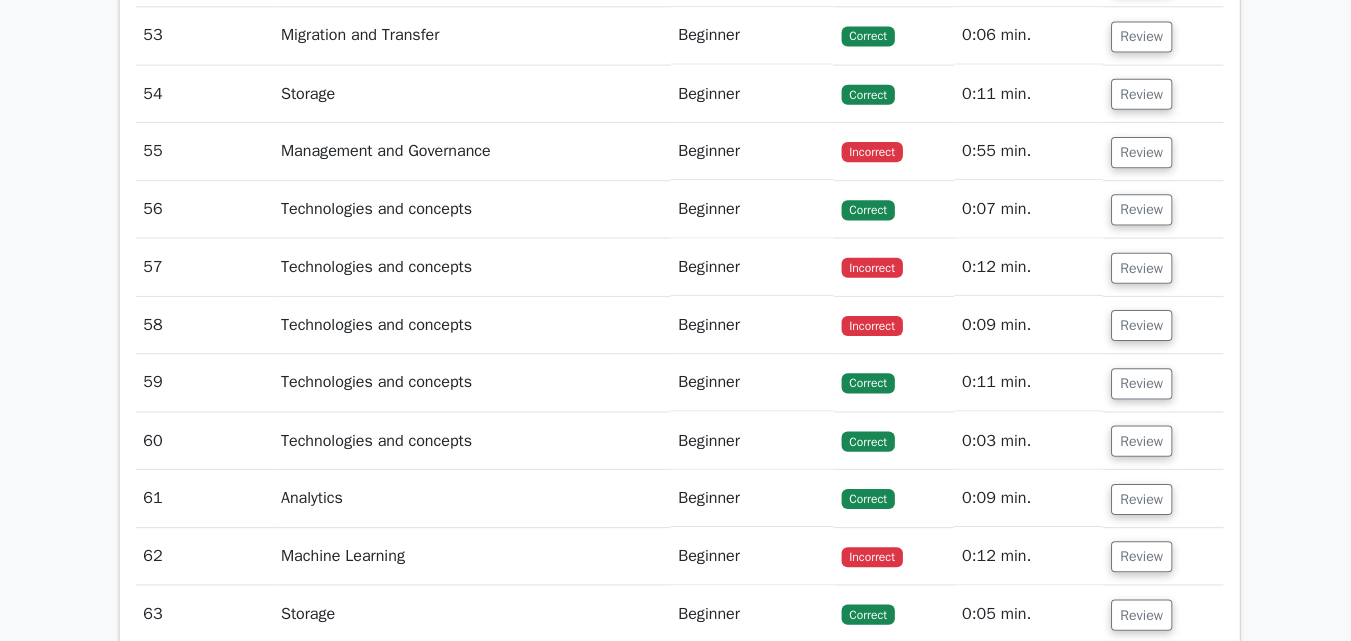 click on "Review" at bounding box center [1156, -19] 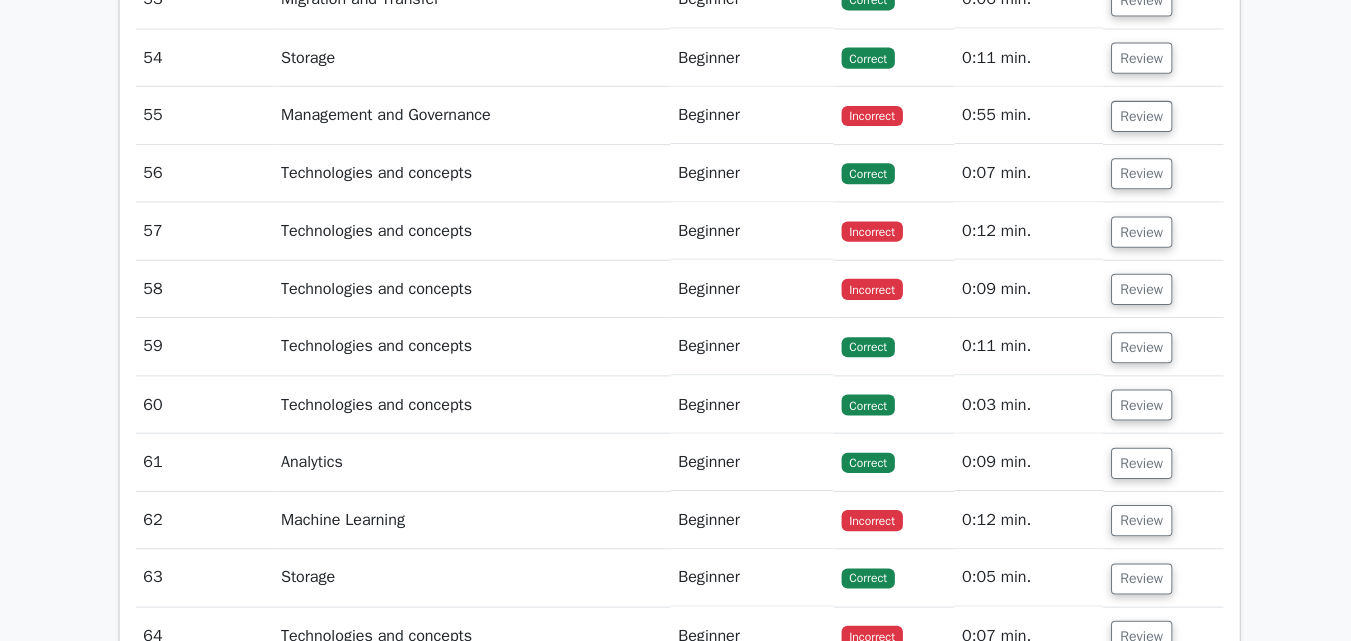 scroll, scrollTop: 39759, scrollLeft: 0, axis: vertical 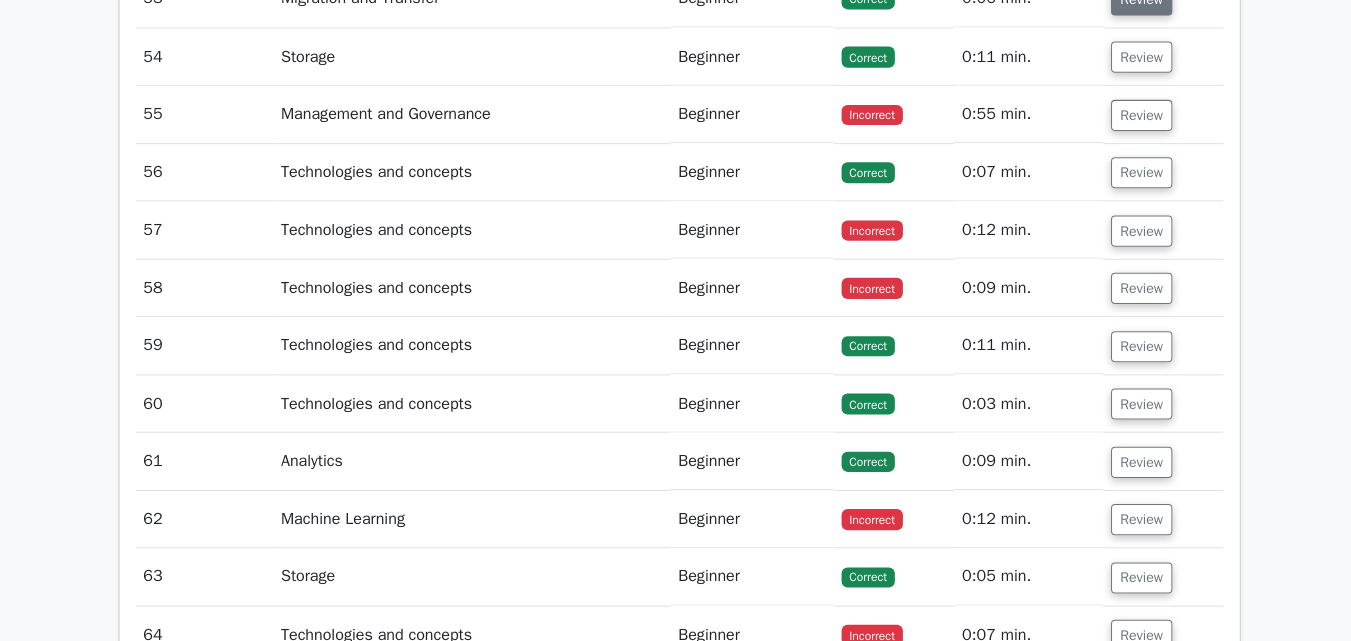click on "Review" at bounding box center [1135, 2] 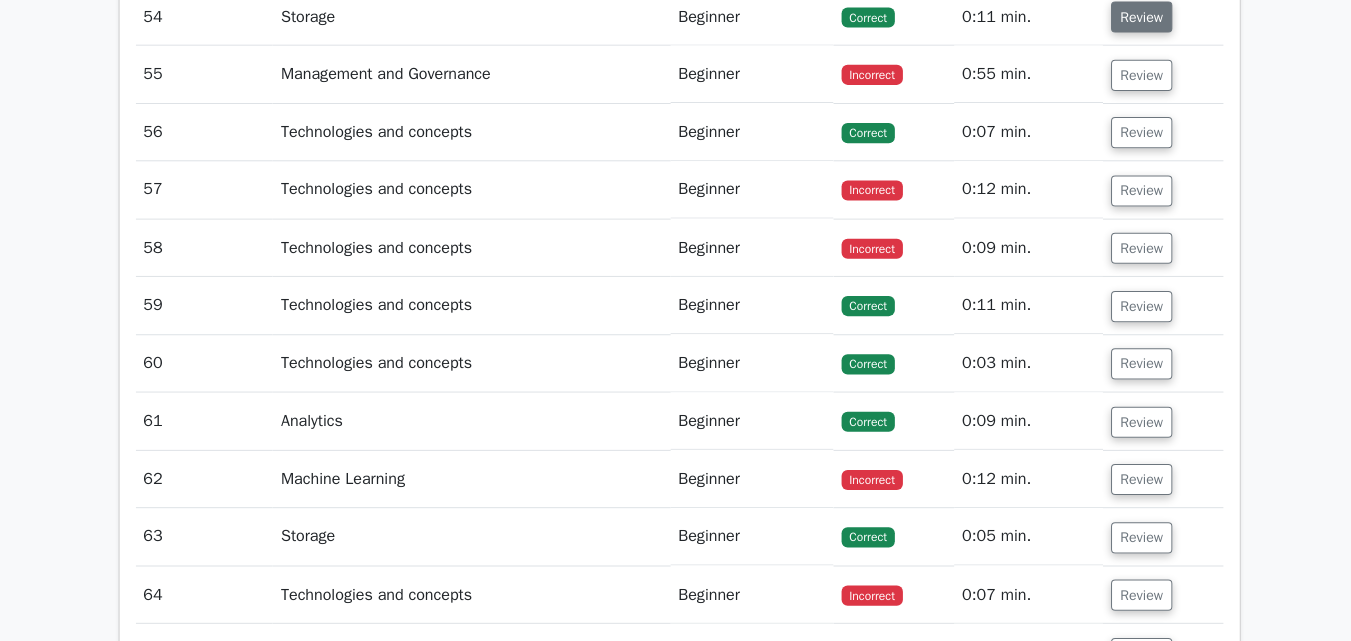 scroll, scrollTop: 40509, scrollLeft: 0, axis: vertical 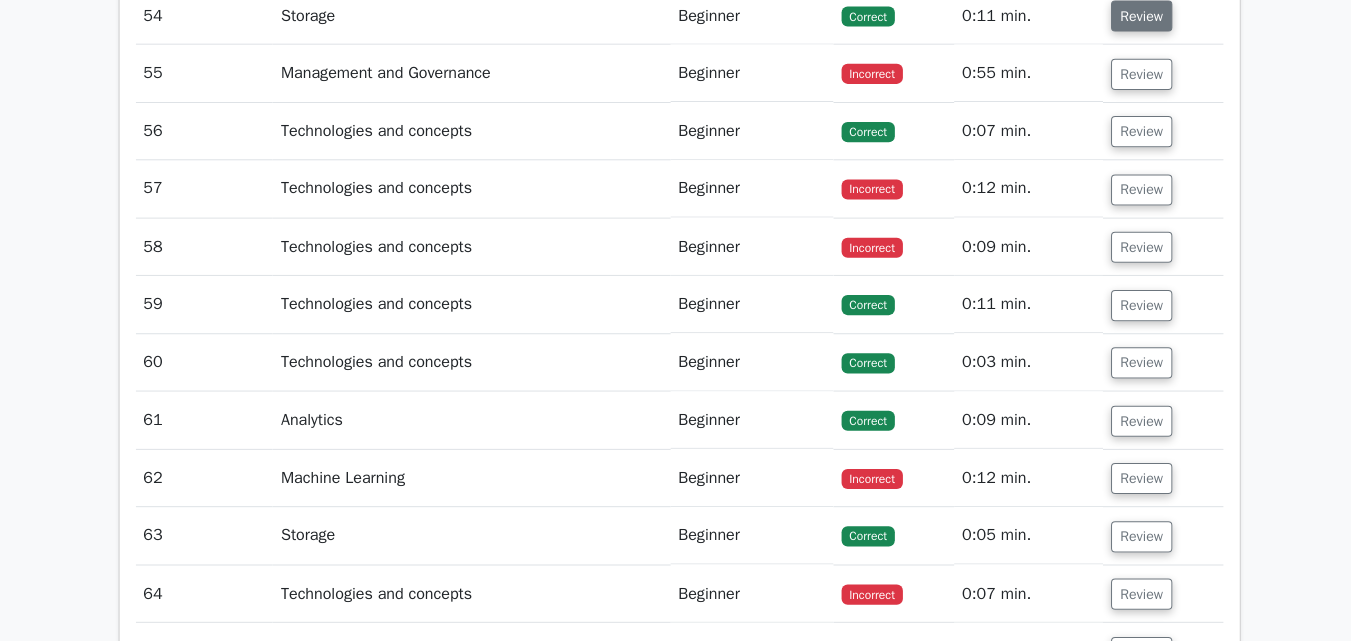 click on "Review" at bounding box center (1135, 18) 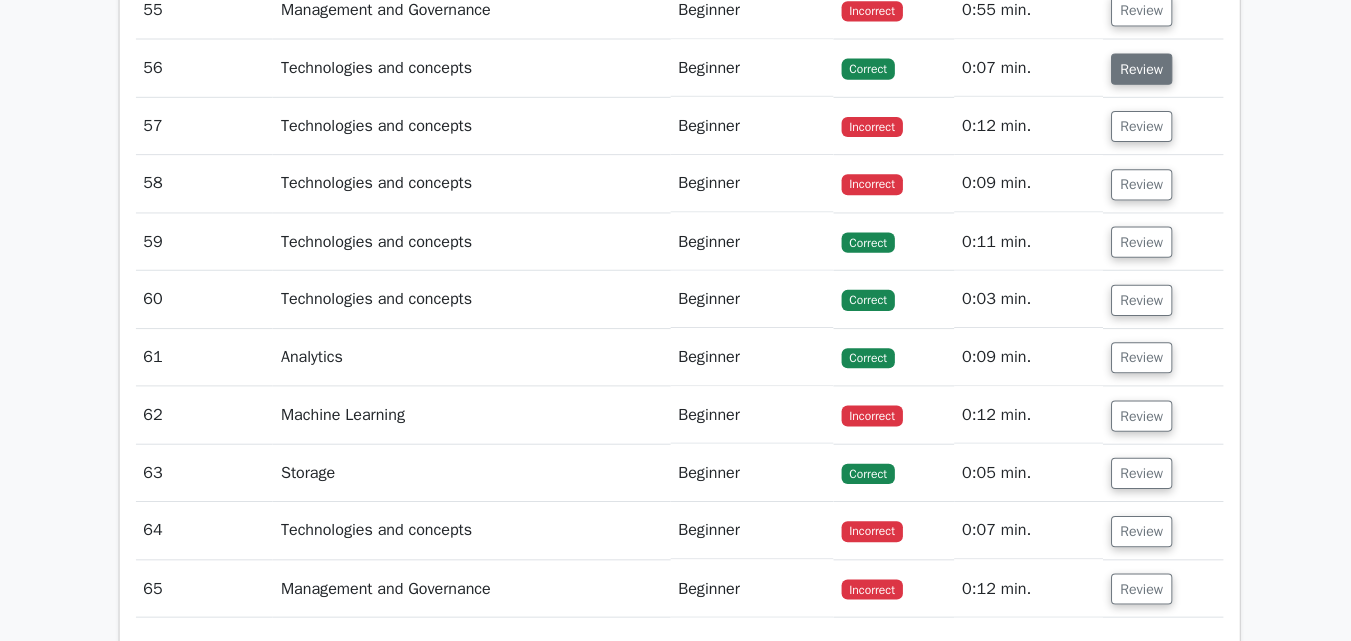 scroll, scrollTop: 41415, scrollLeft: 0, axis: vertical 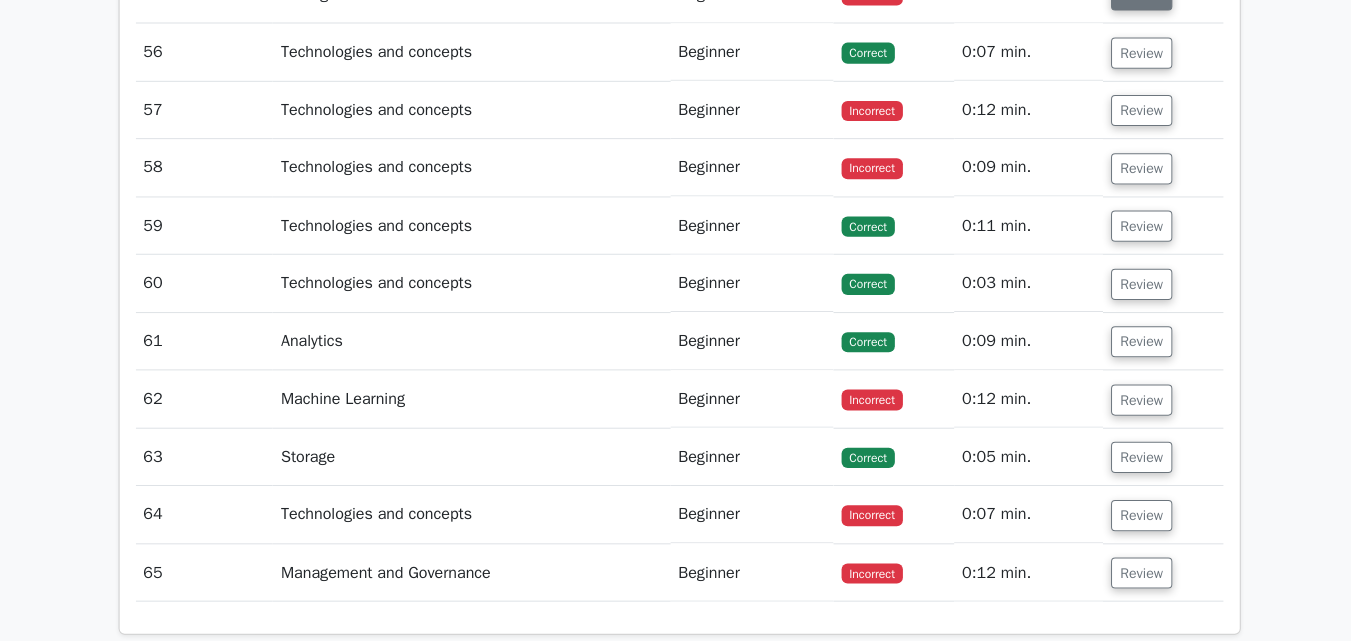 click on "Review" at bounding box center [1135, -3] 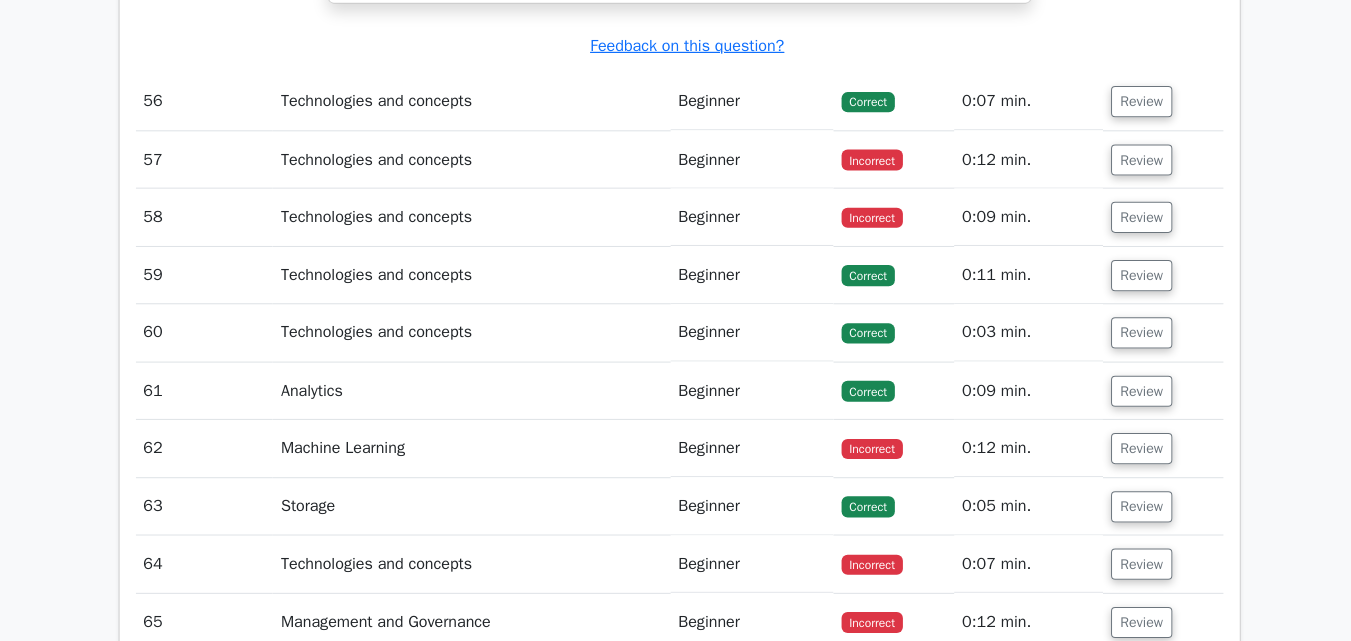 scroll, scrollTop: 42375, scrollLeft: 0, axis: vertical 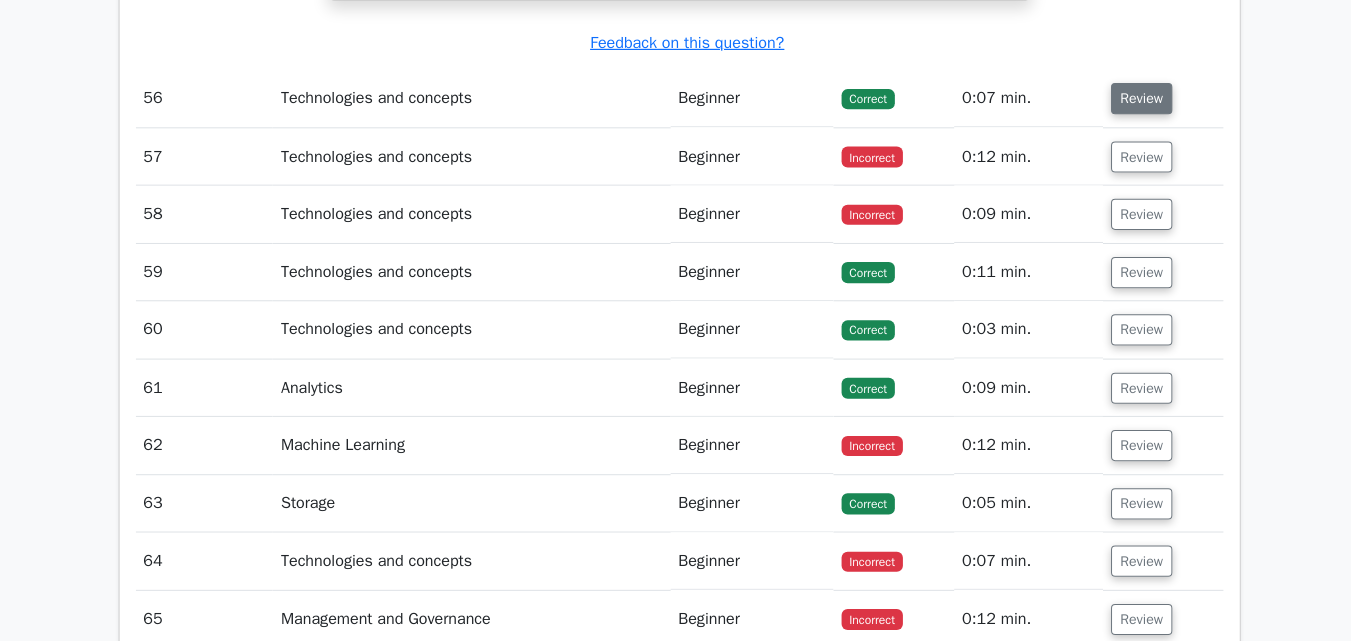 click on "Review" at bounding box center [1135, 101] 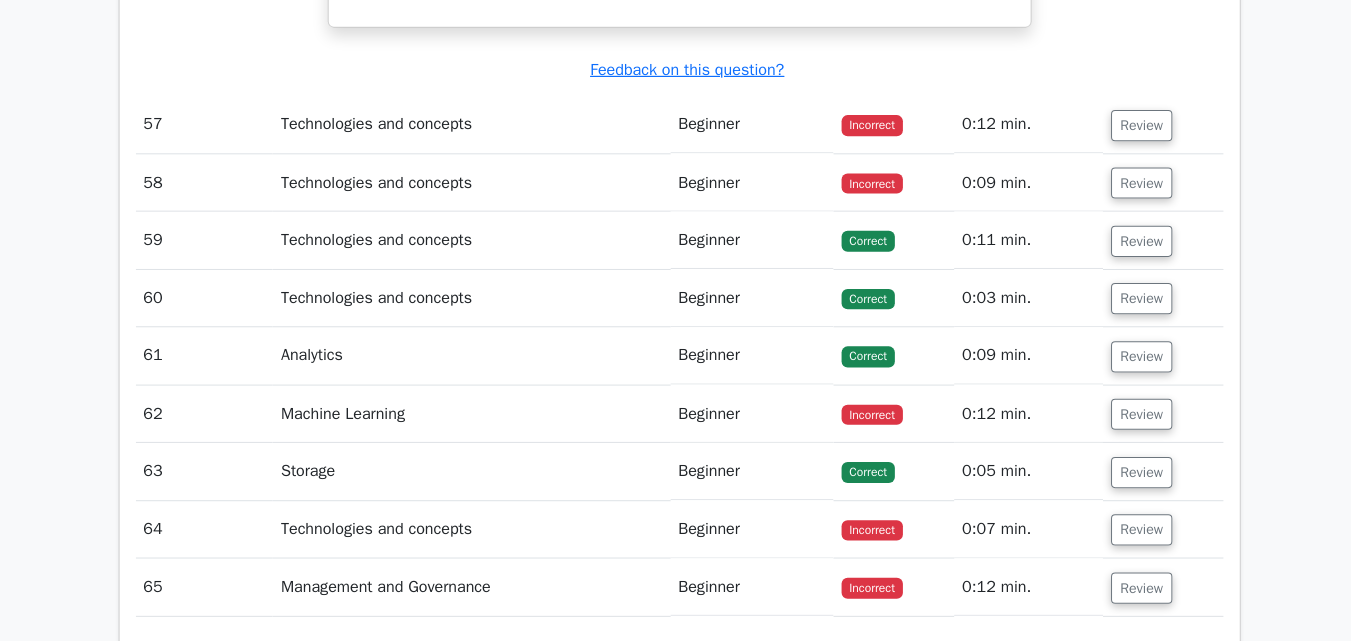scroll, scrollTop: 43284, scrollLeft: 0, axis: vertical 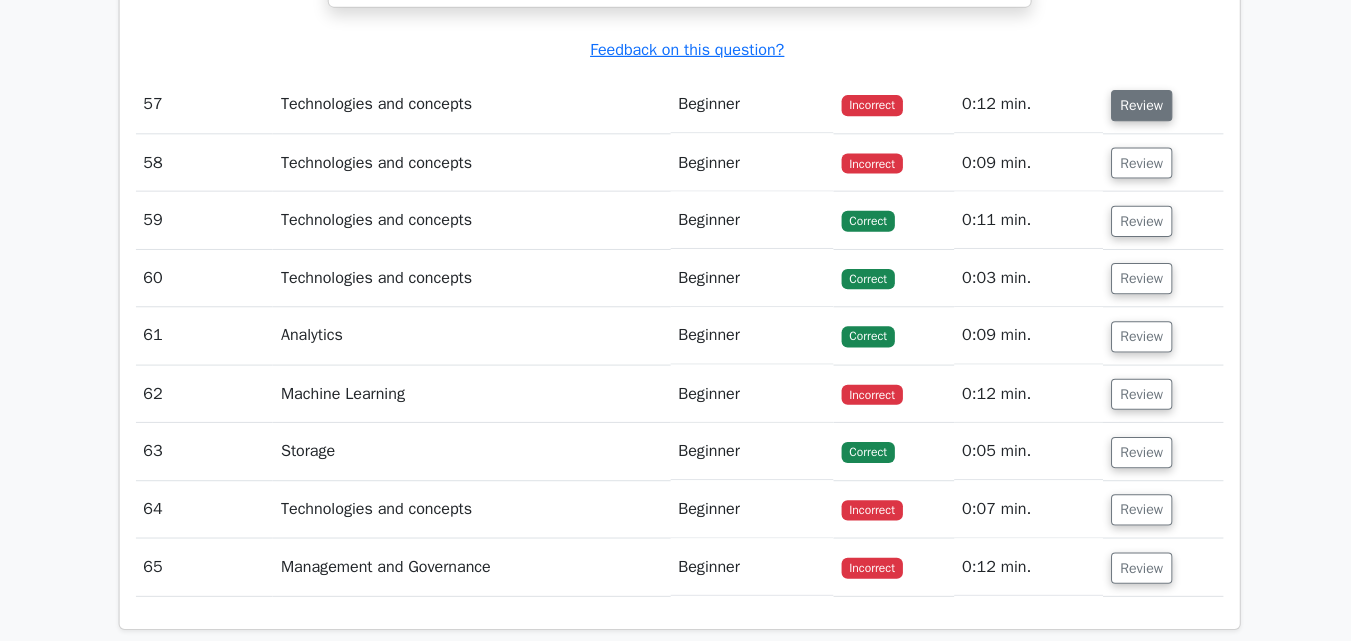 click on "Review" at bounding box center [1135, 108] 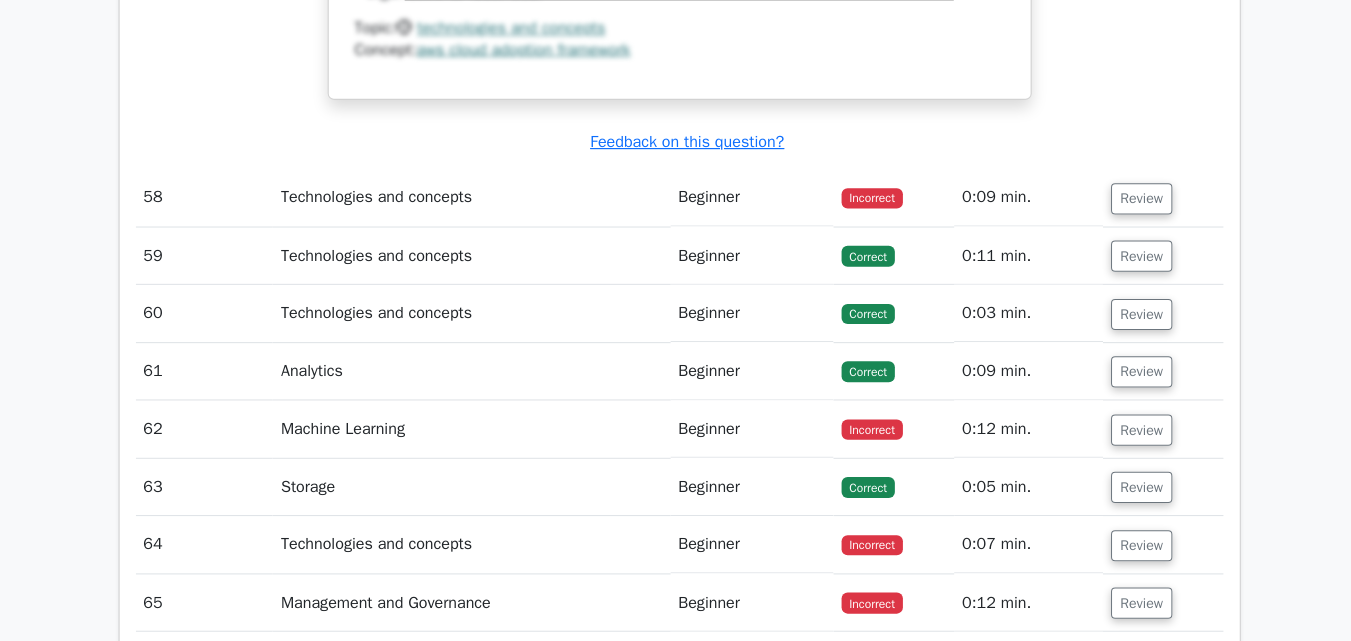 scroll, scrollTop: 44145, scrollLeft: 0, axis: vertical 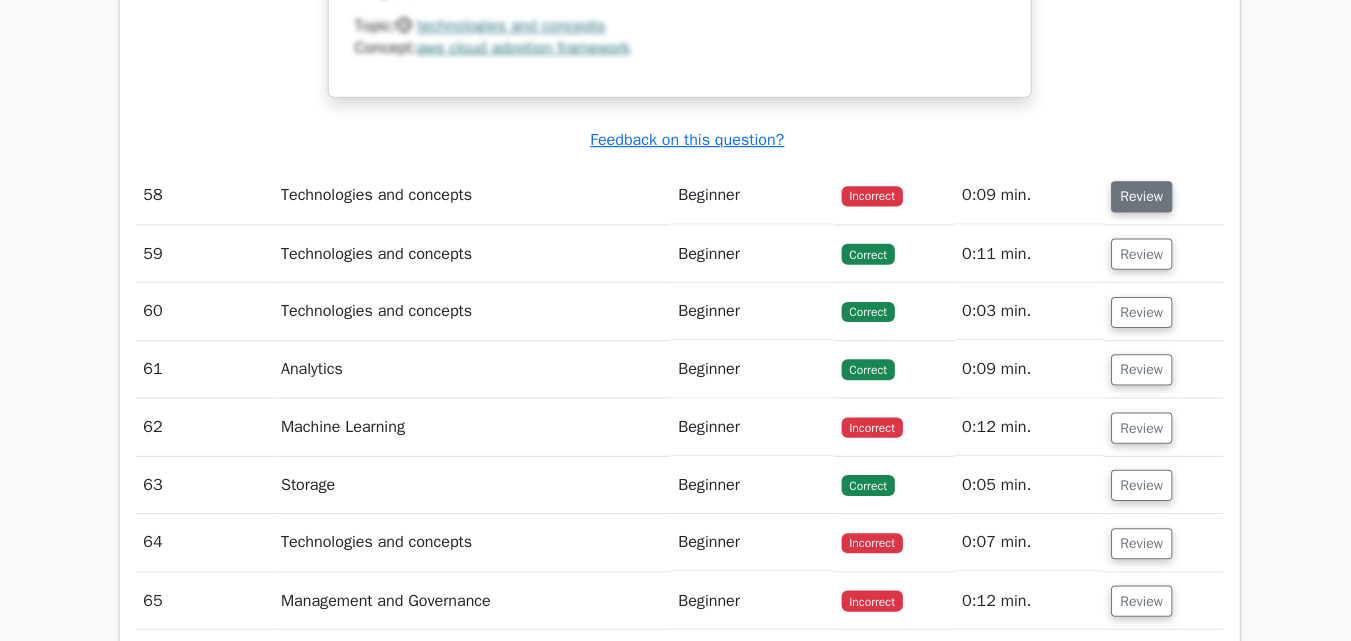 click on "Review" at bounding box center (1135, 198) 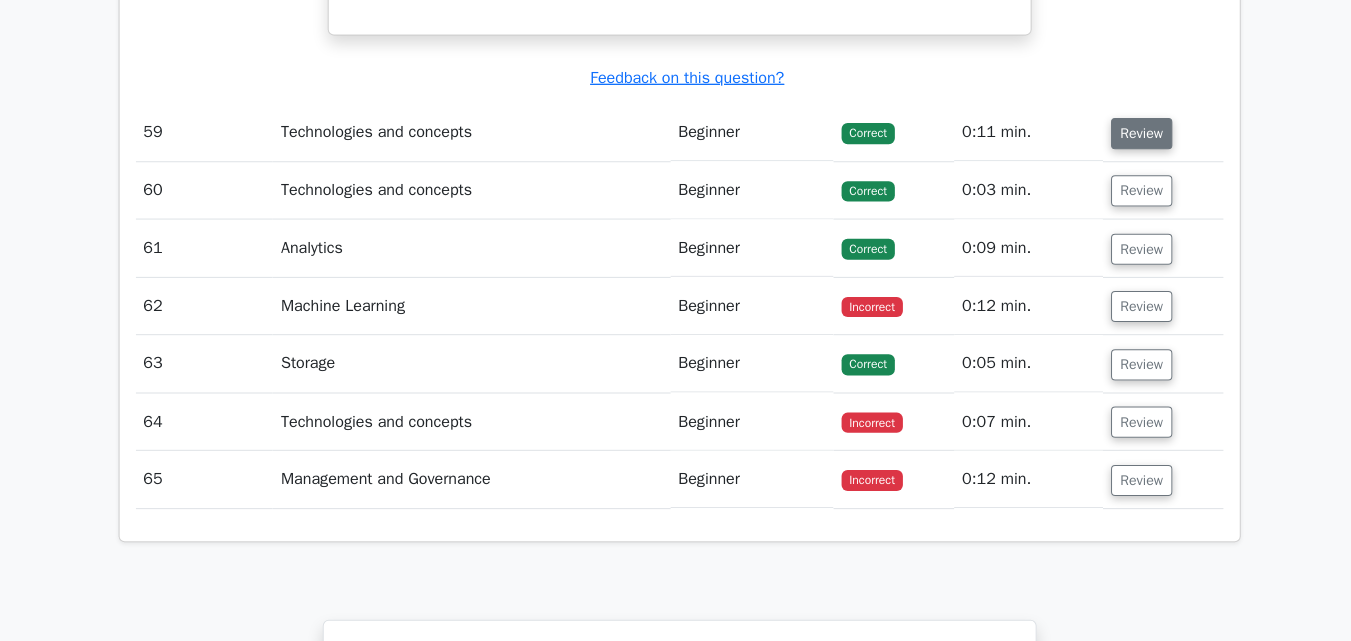 scroll, scrollTop: 45073, scrollLeft: 0, axis: vertical 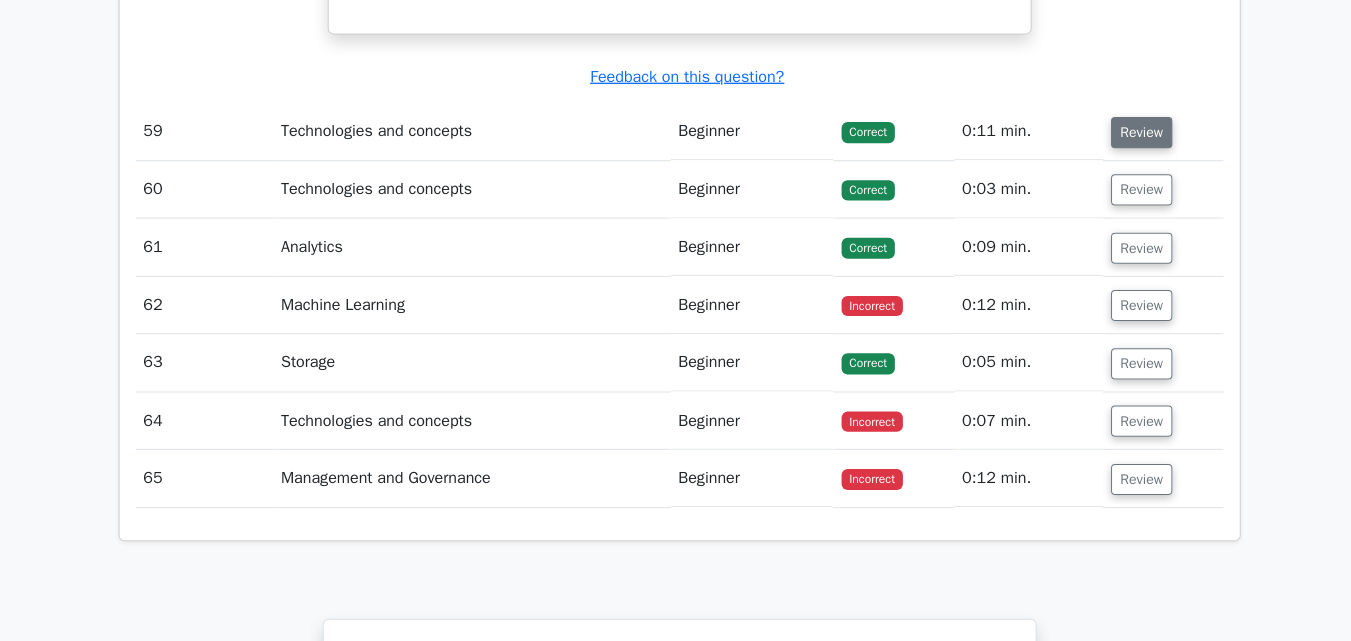 click on "Review" at bounding box center [1135, 134] 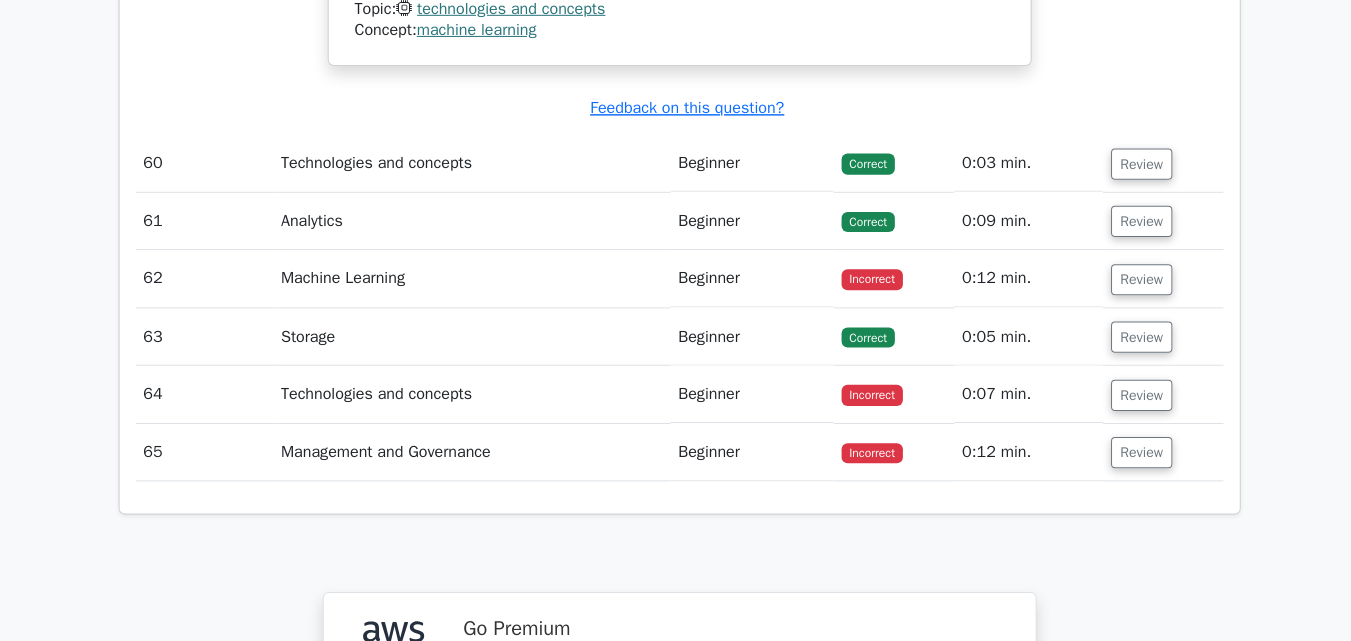 scroll, scrollTop: 45871, scrollLeft: 0, axis: vertical 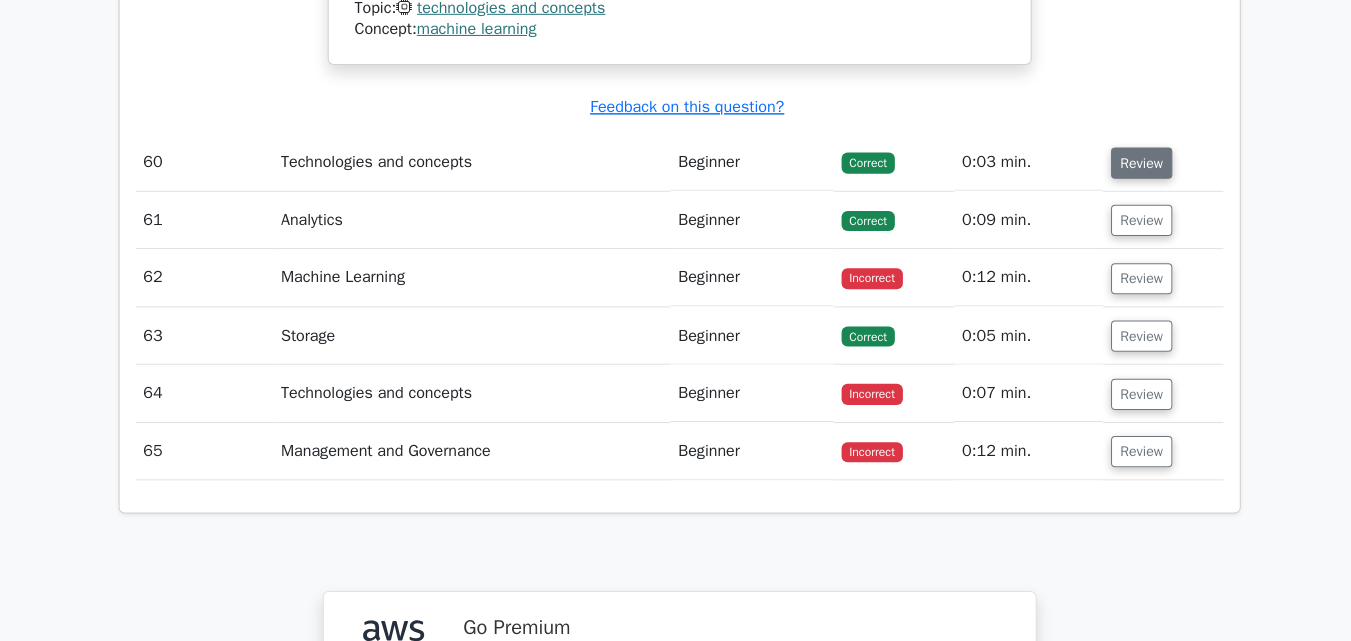click on "Review" at bounding box center (1135, 165) 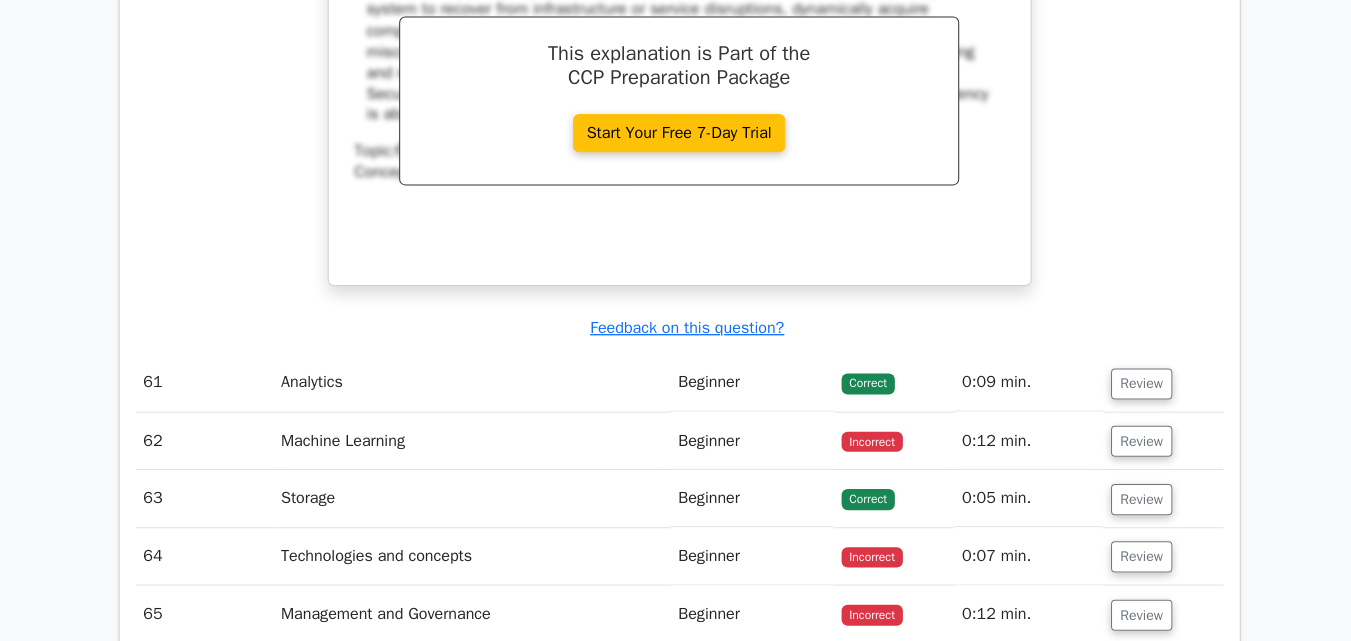 scroll, scrollTop: 46558, scrollLeft: 0, axis: vertical 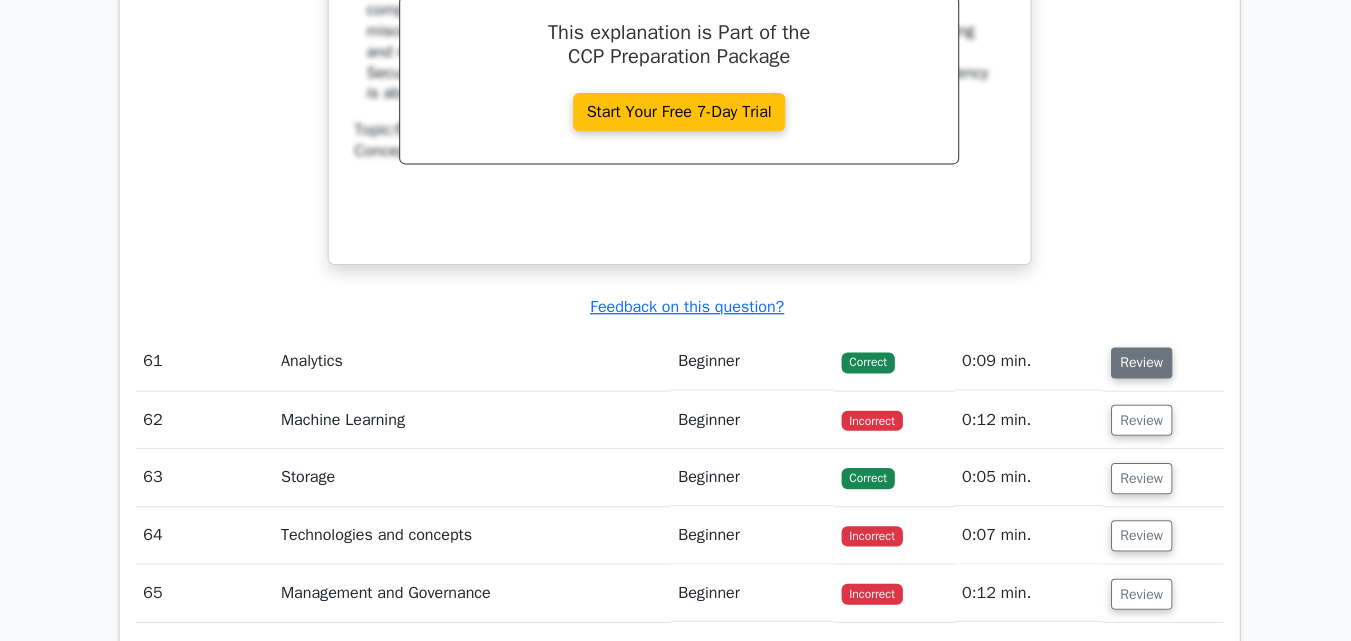 click on "Review" at bounding box center [1135, 363] 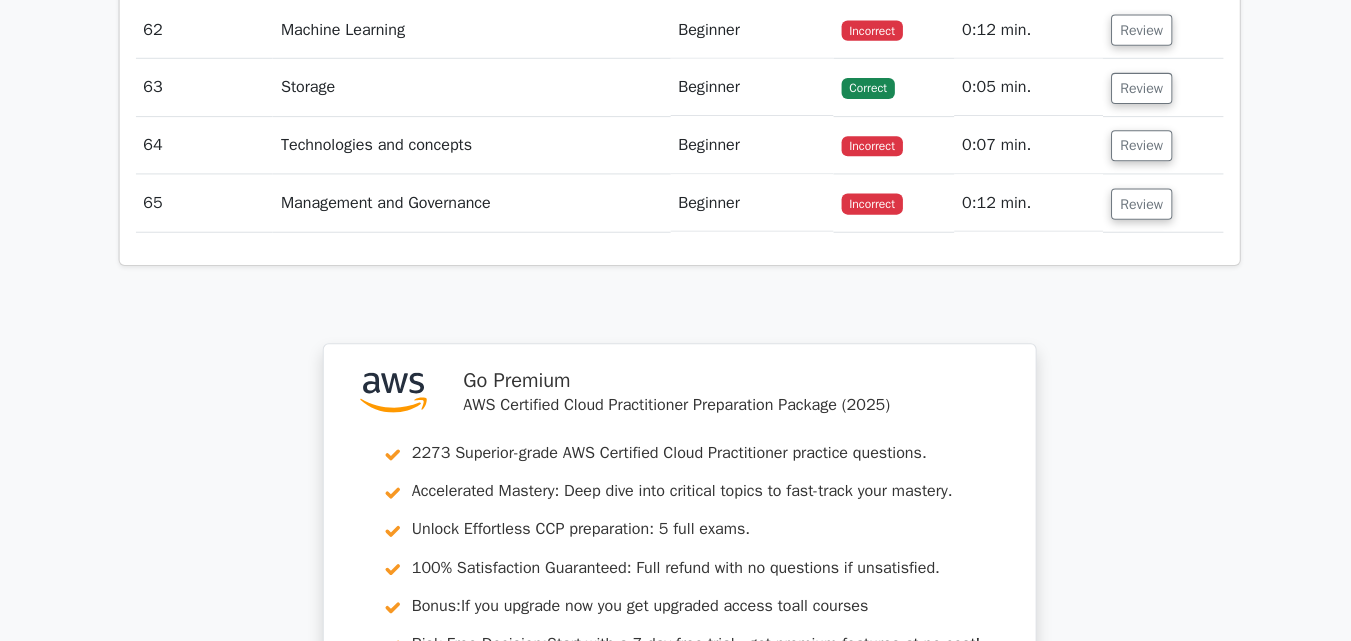 scroll, scrollTop: 47837, scrollLeft: 0, axis: vertical 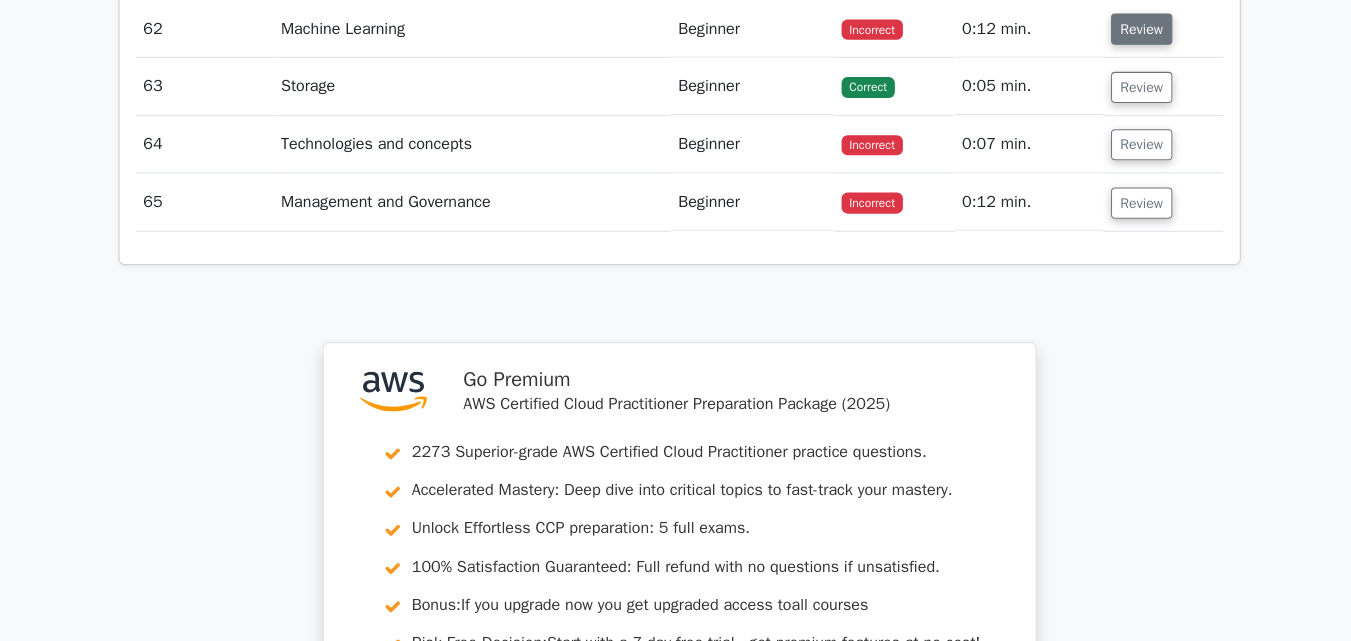 click on "Review" at bounding box center (1135, 31) 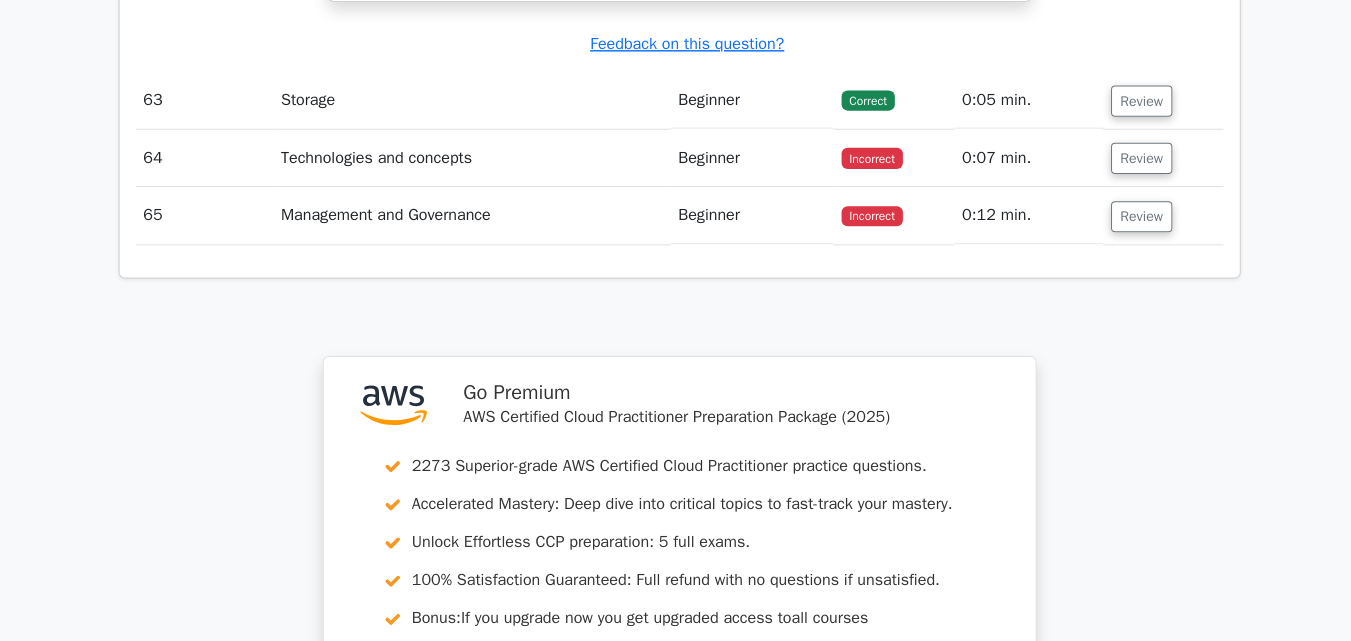 scroll, scrollTop: 48857, scrollLeft: 0, axis: vertical 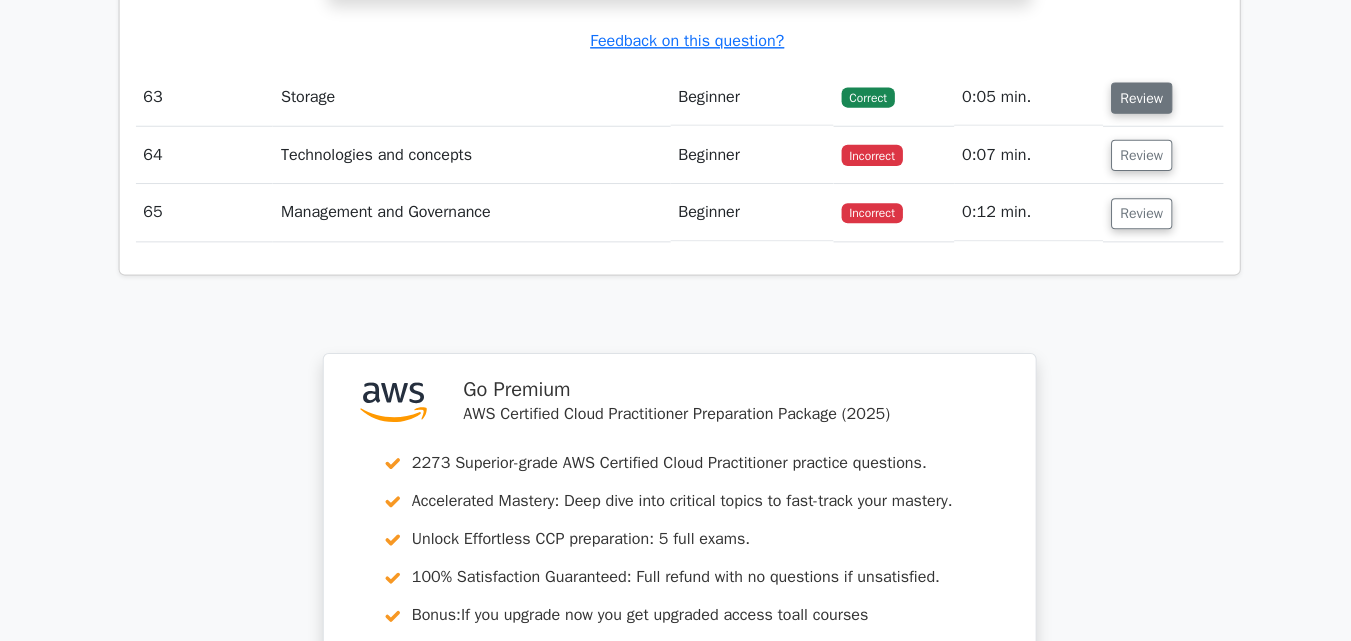 click on "Review" at bounding box center (1135, 100) 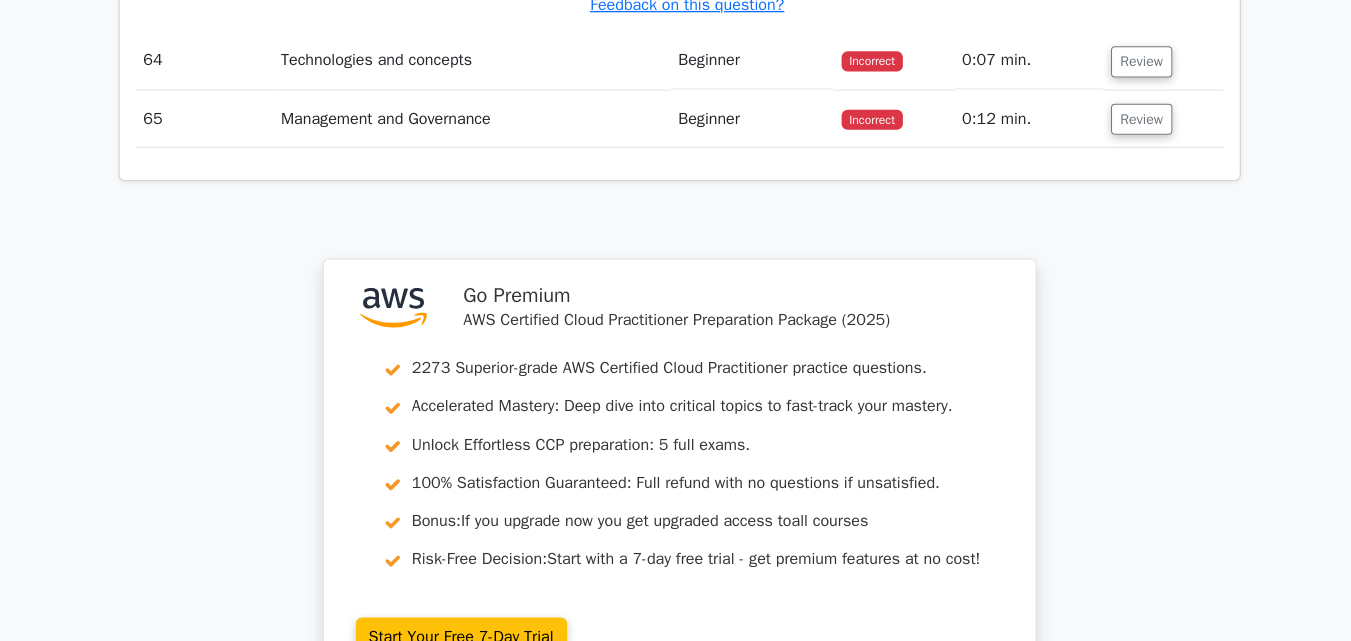 scroll, scrollTop: 49779, scrollLeft: 0, axis: vertical 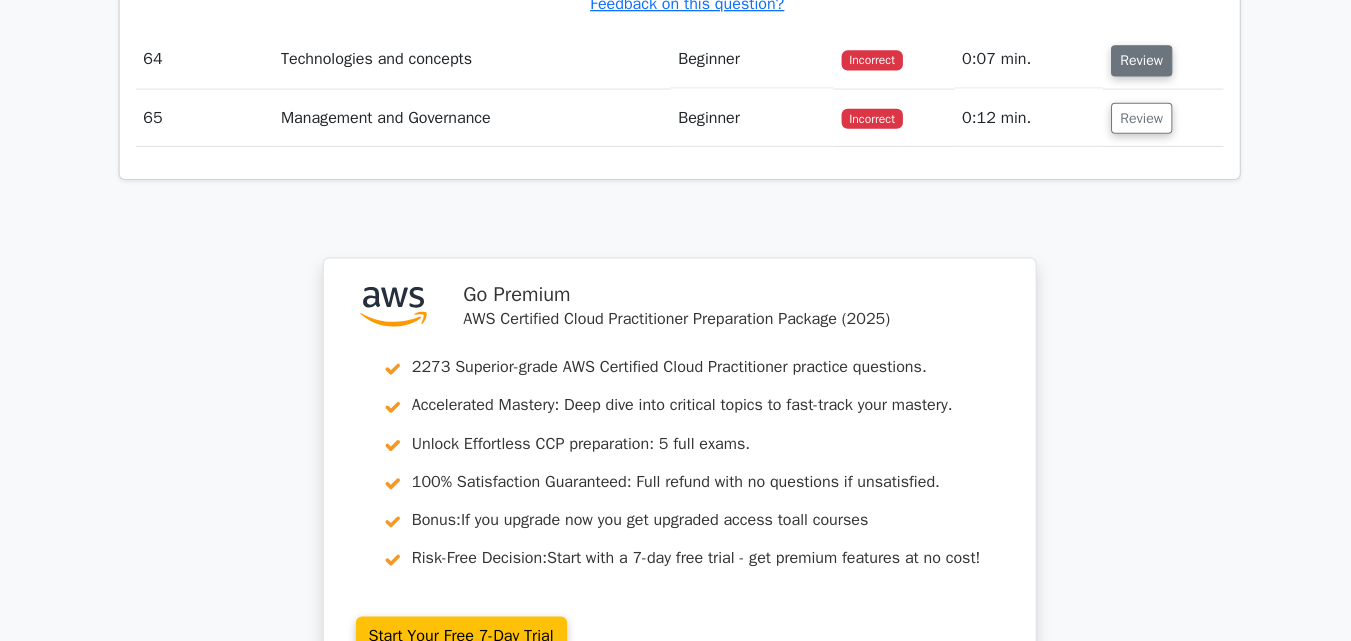 click on "Review" at bounding box center (1135, 63) 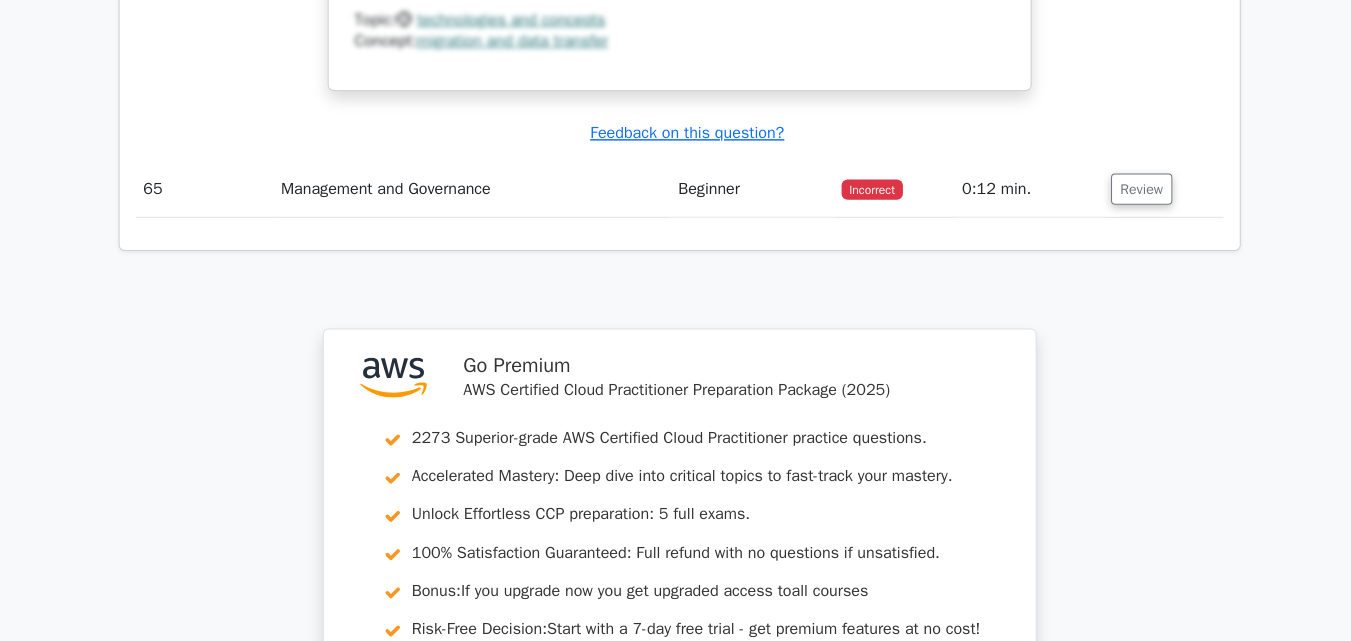scroll, scrollTop: 50602, scrollLeft: 0, axis: vertical 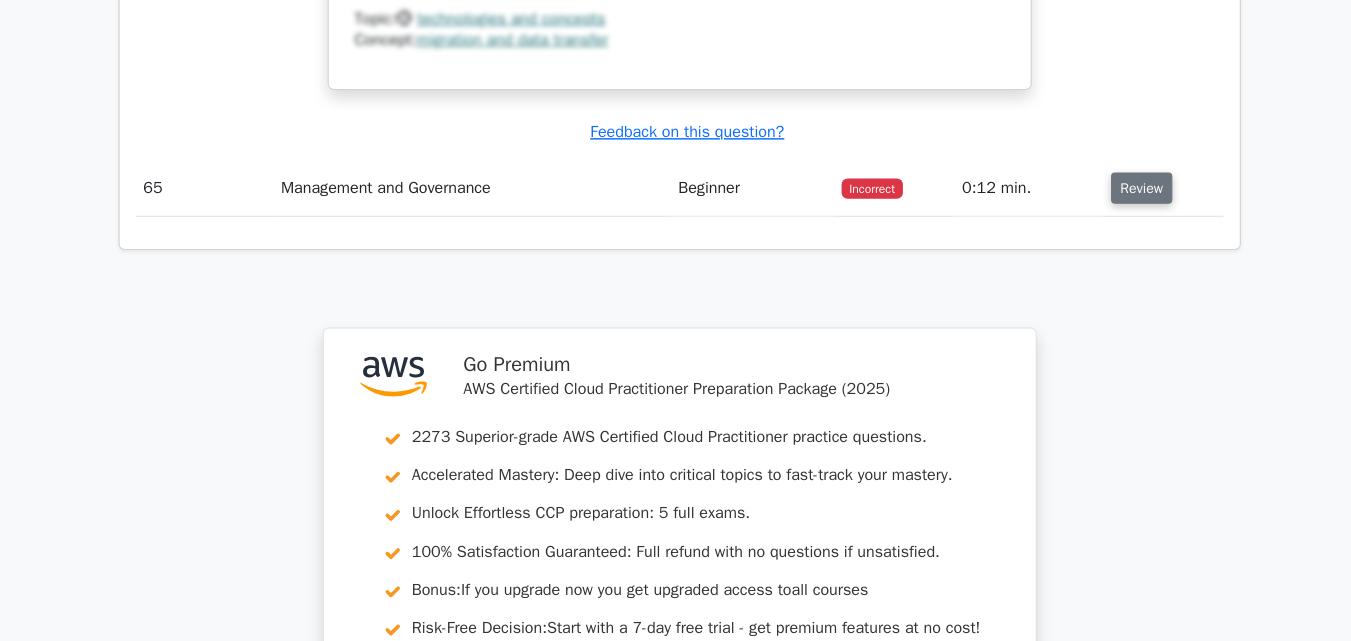 click on "Review" at bounding box center [1135, 190] 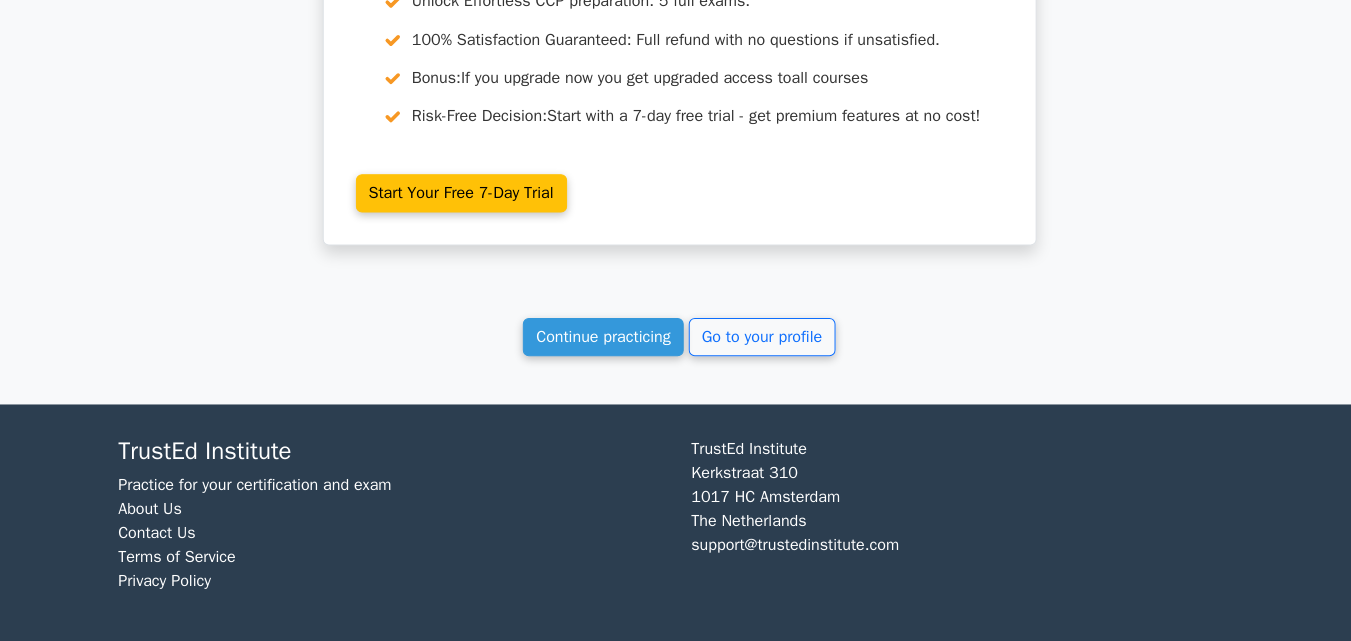 scroll, scrollTop: 52230, scrollLeft: 0, axis: vertical 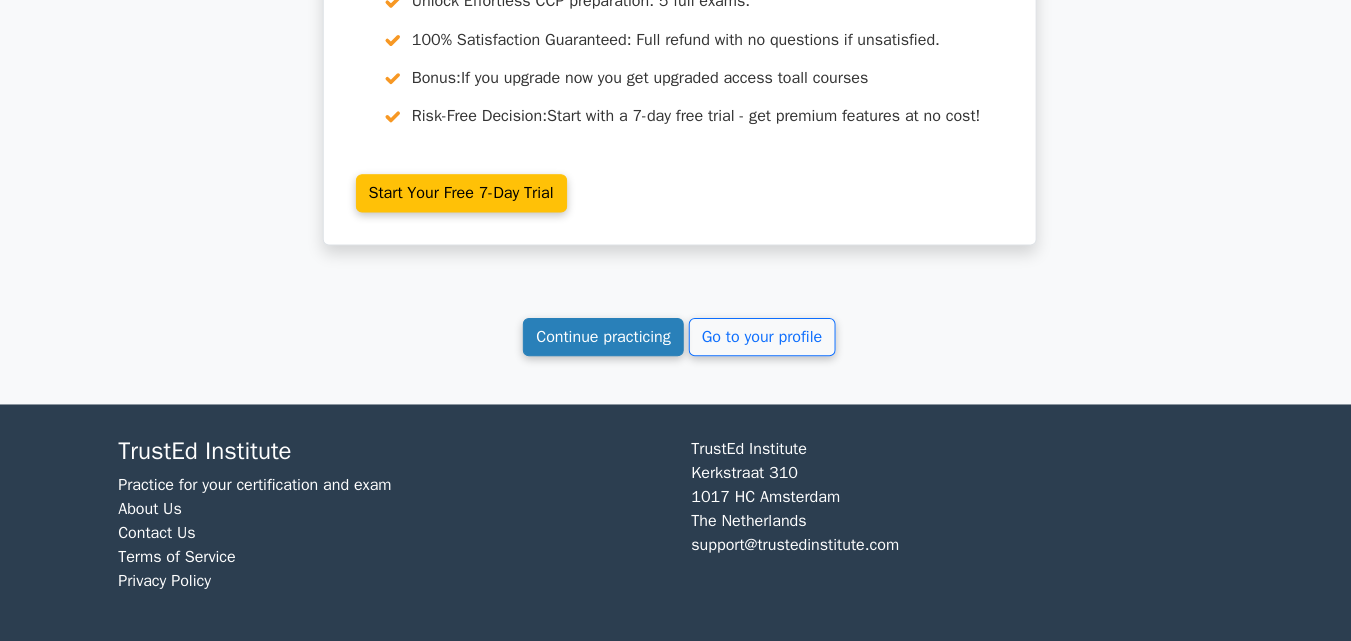 click on "Continue practicing" at bounding box center (600, 338) 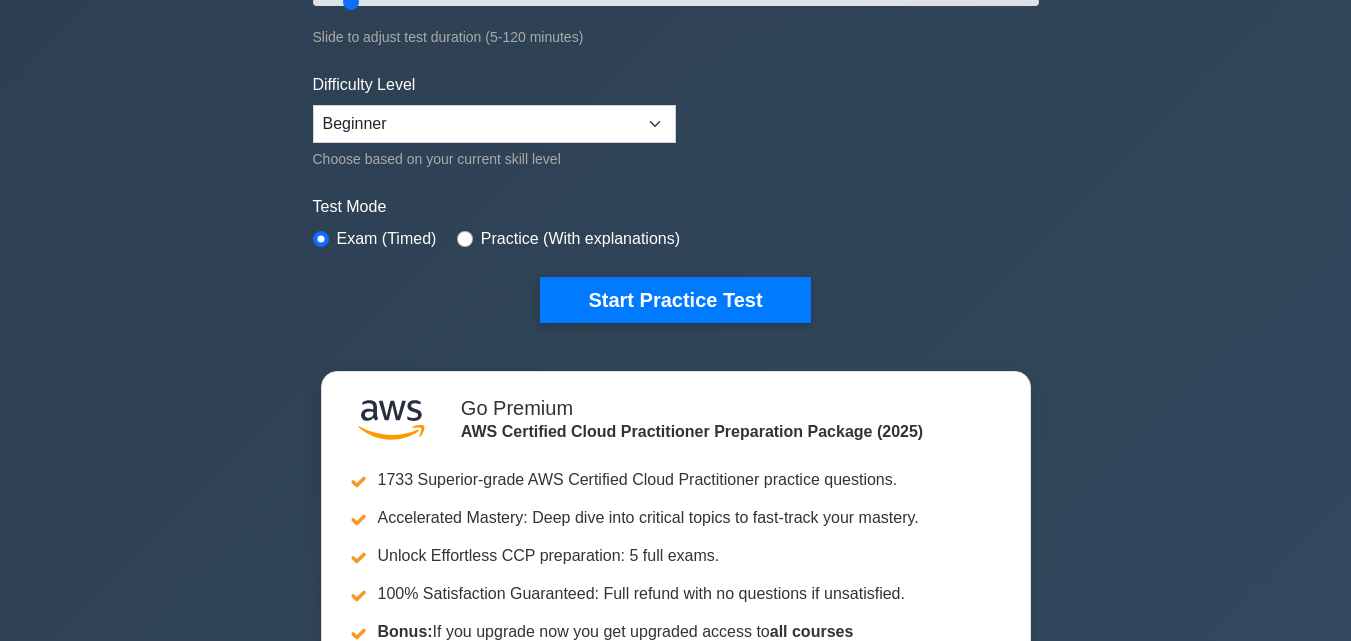 scroll, scrollTop: 0, scrollLeft: 0, axis: both 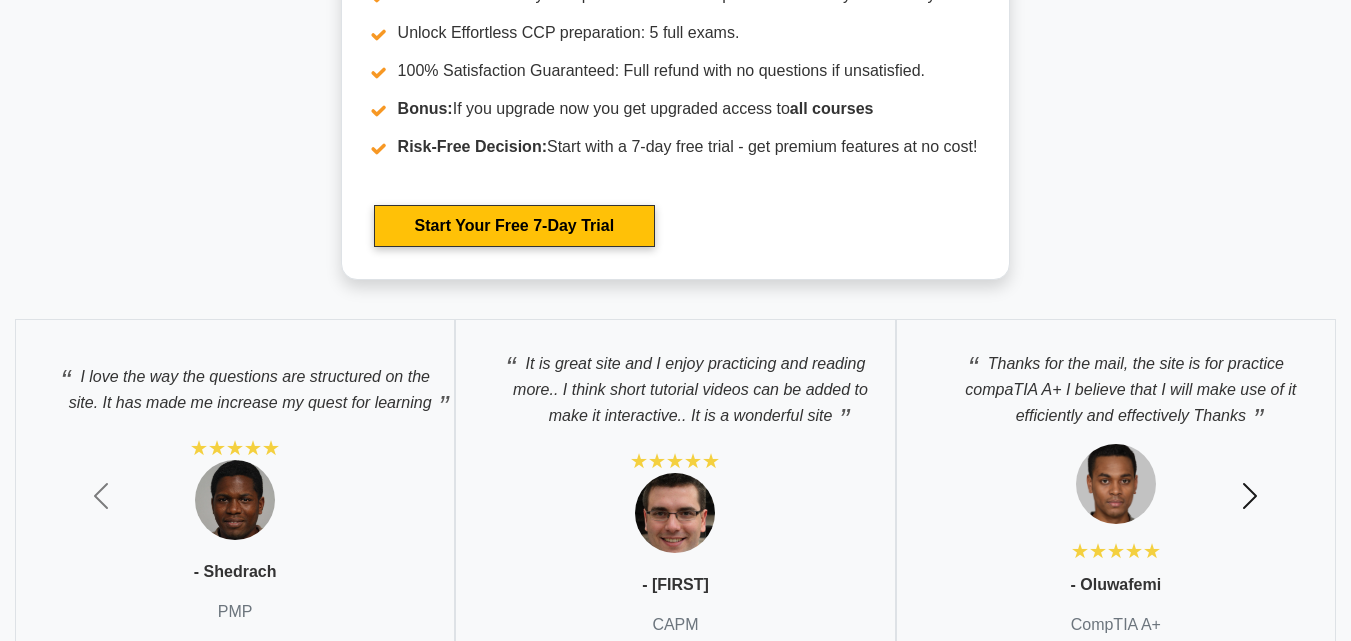 click at bounding box center (1250, 496) 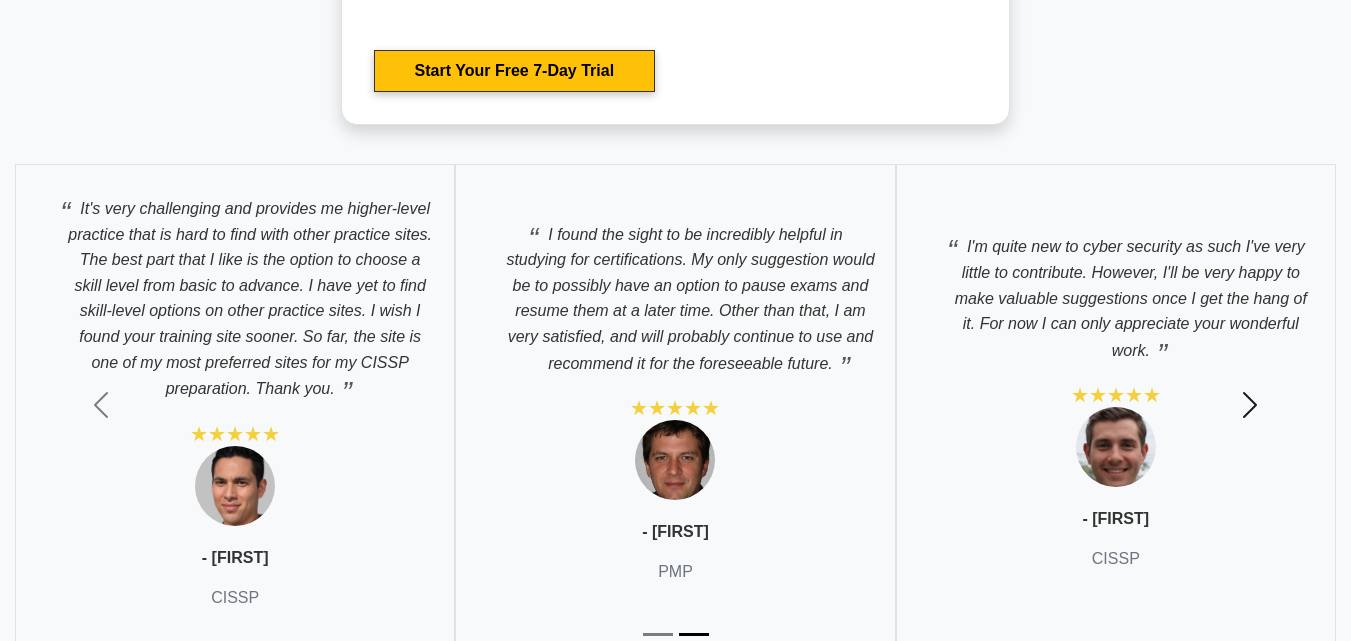 scroll, scrollTop: 5605, scrollLeft: 0, axis: vertical 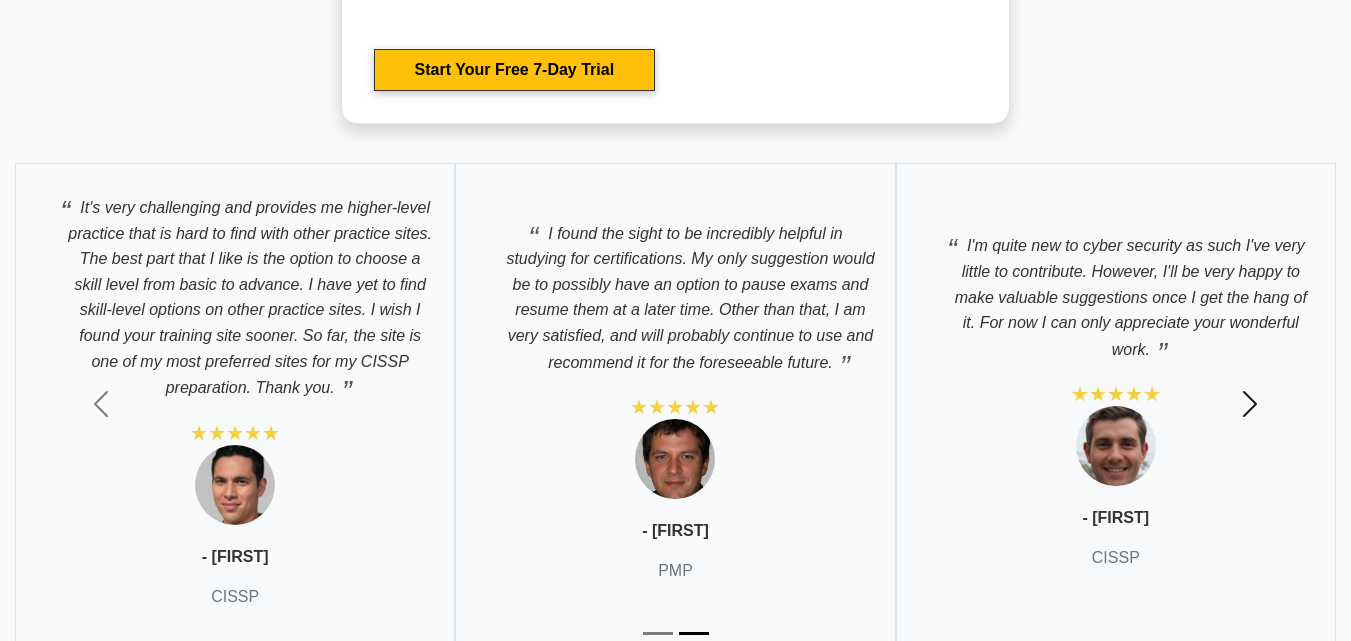 click at bounding box center (1250, 404) 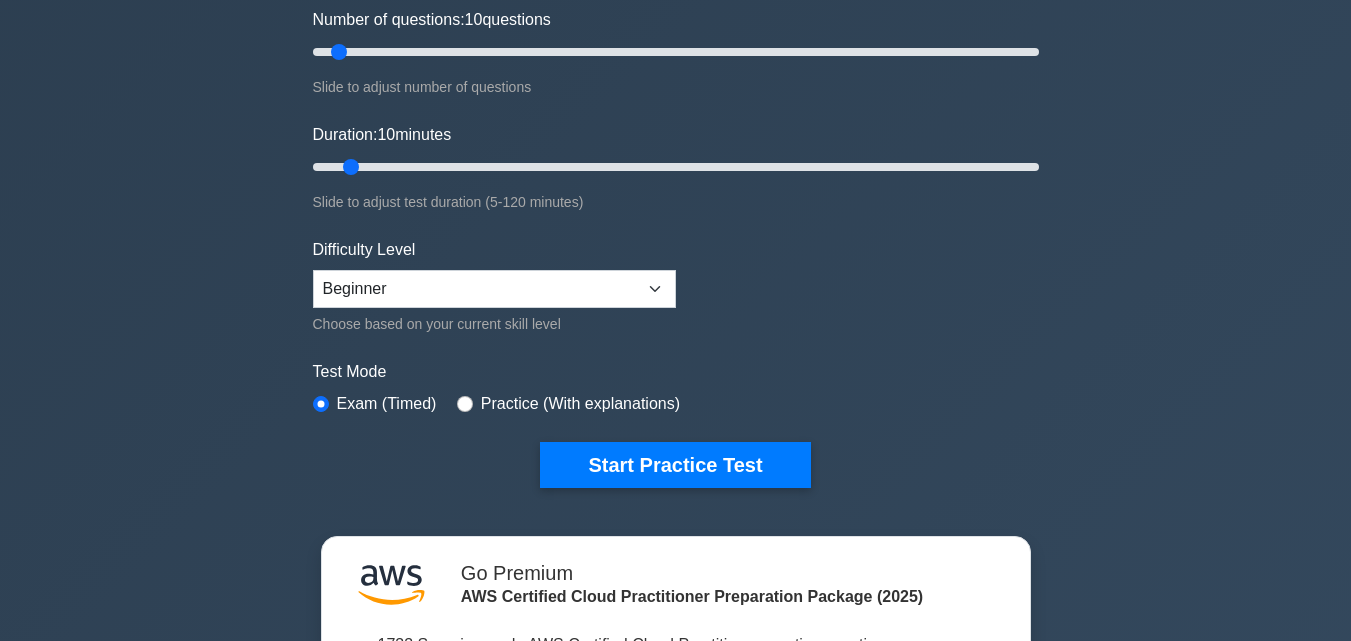 scroll, scrollTop: 0, scrollLeft: 0, axis: both 